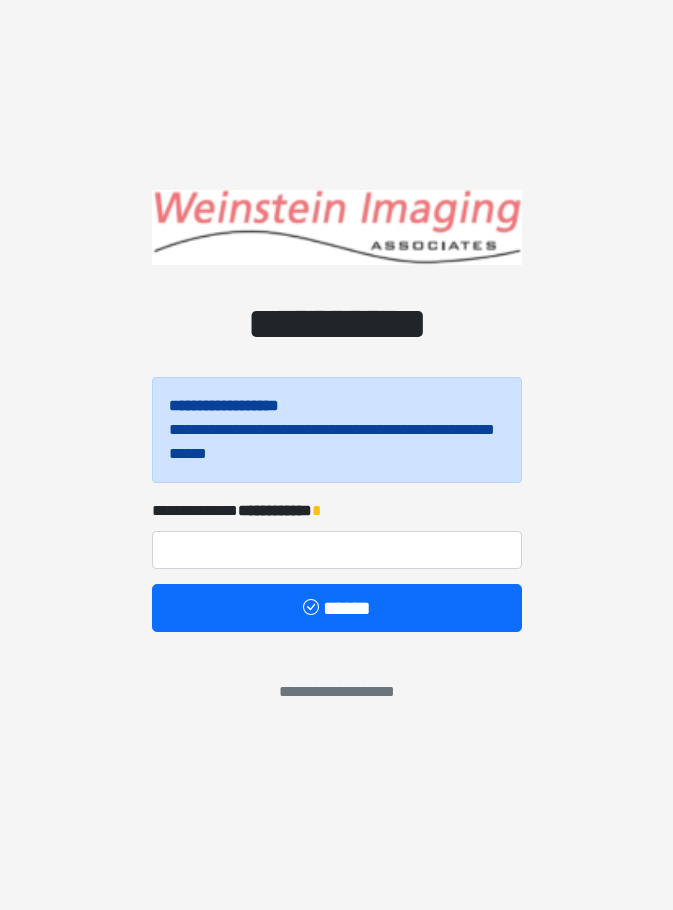 scroll, scrollTop: 0, scrollLeft: 0, axis: both 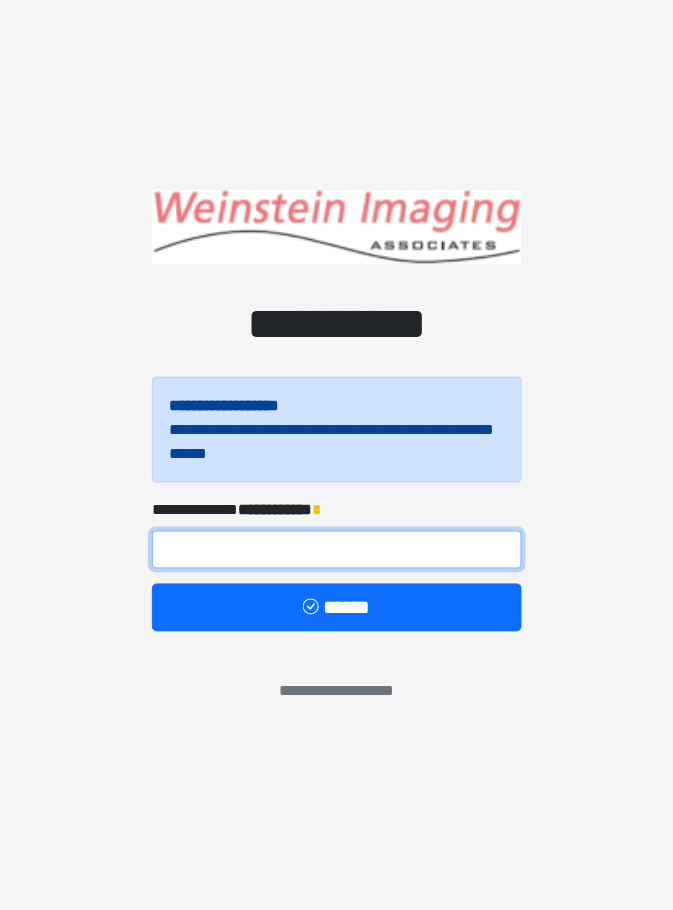 click at bounding box center (337, 550) 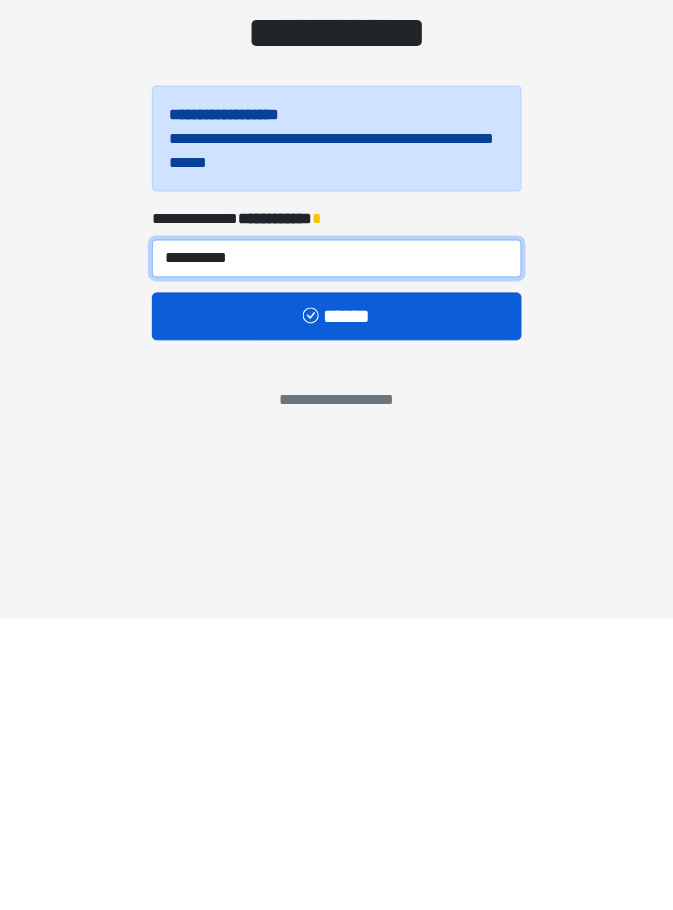 type on "**********" 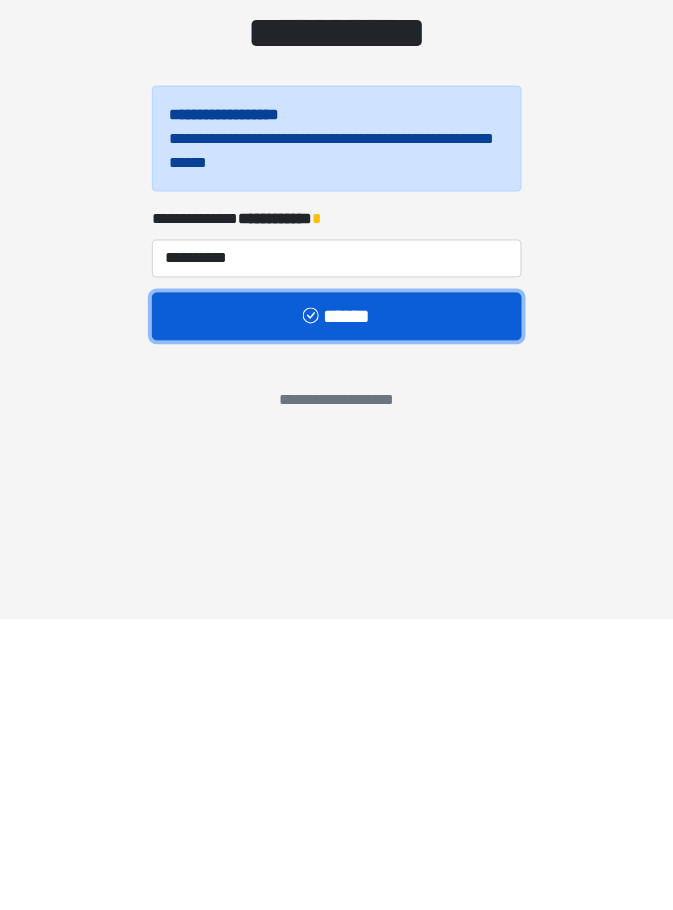 click on "******" at bounding box center (337, 608) 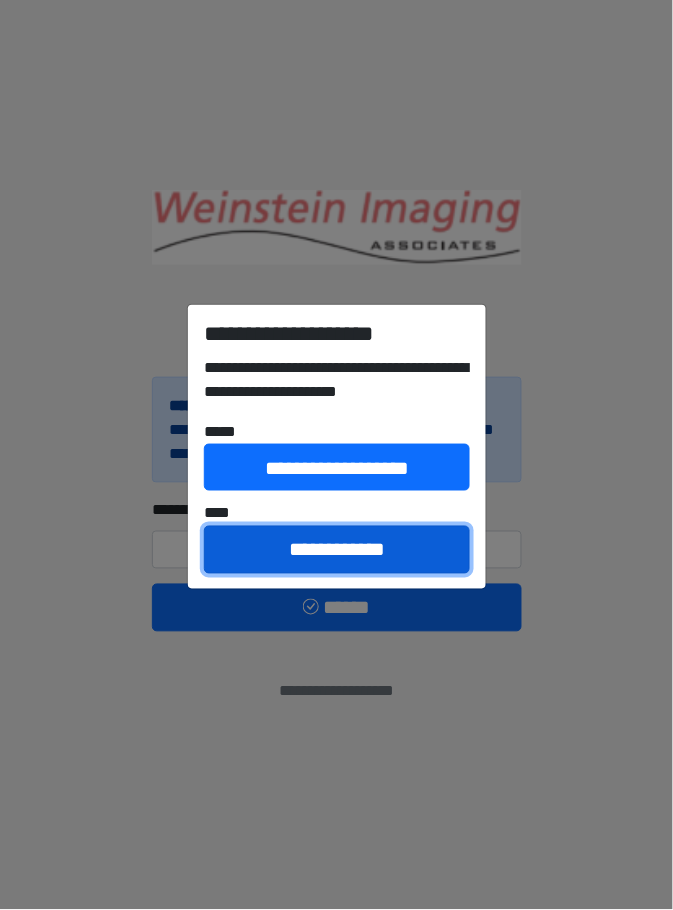 click on "**********" at bounding box center [337, 550] 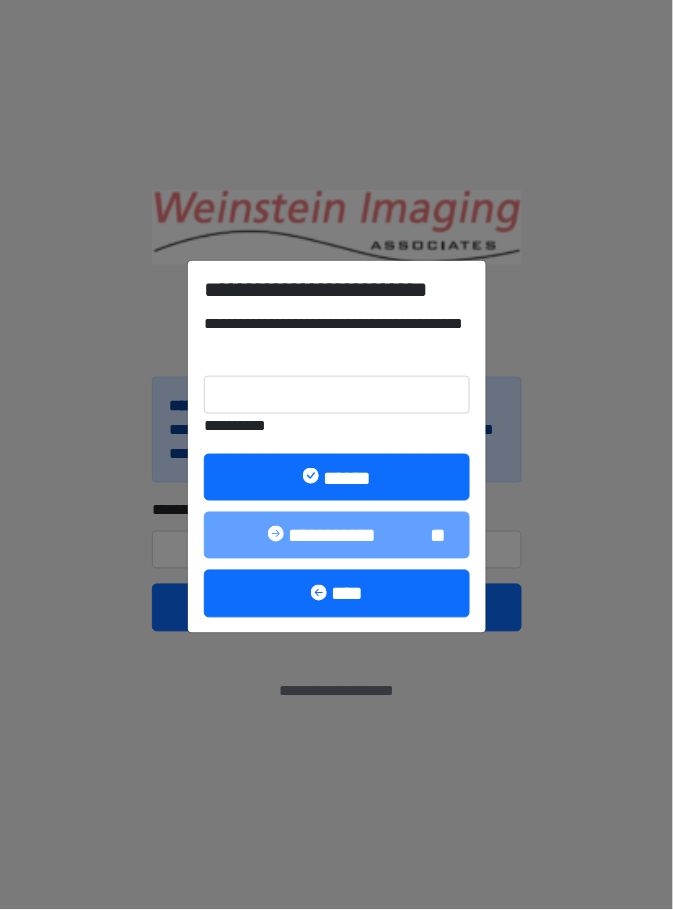 click on "**********" at bounding box center (337, 455) 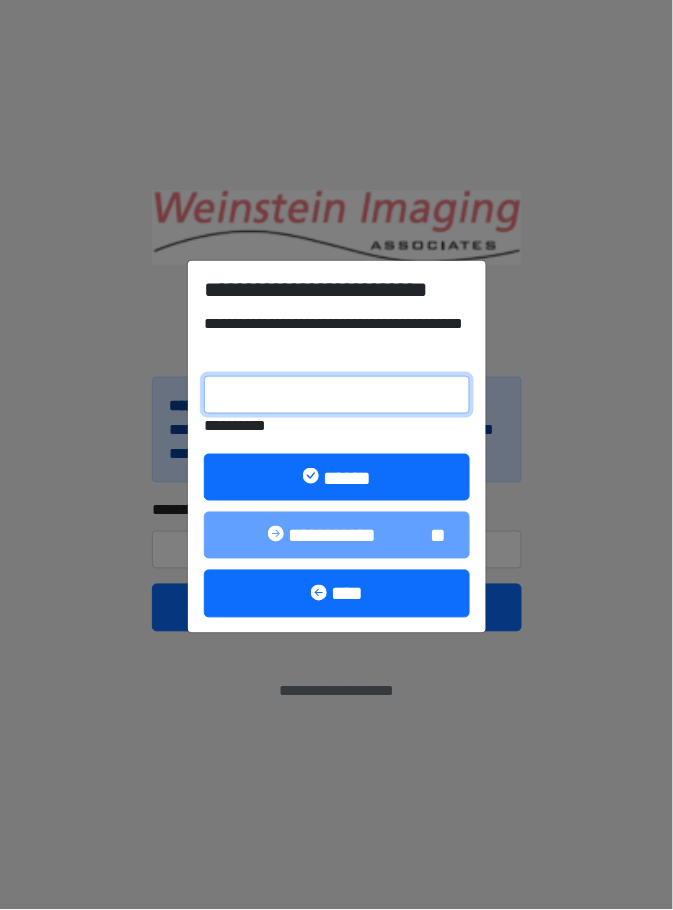 click on "**********" at bounding box center [337, 395] 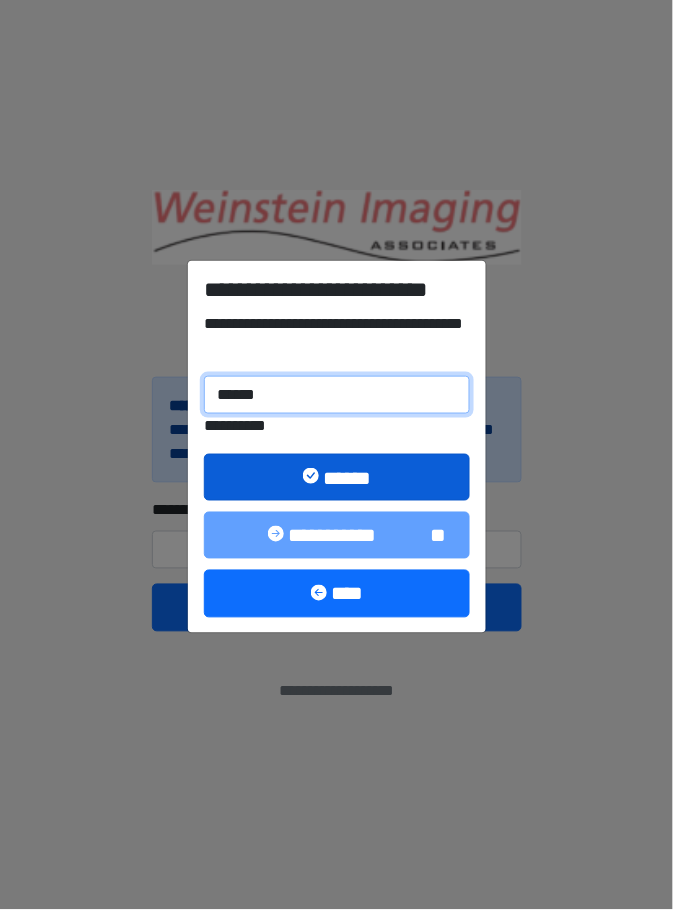 type on "******" 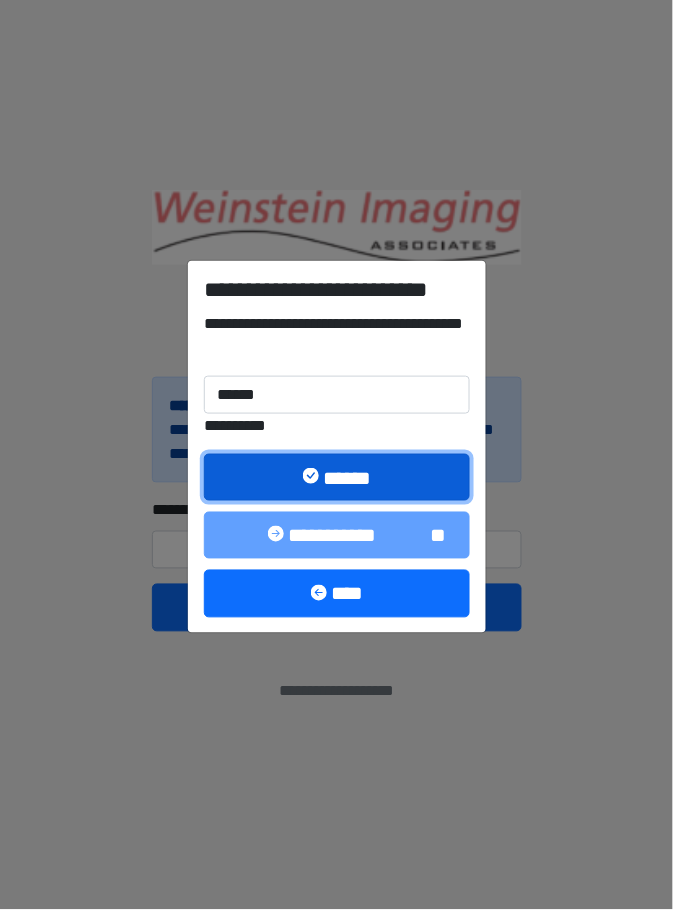 click on "******" at bounding box center (337, 478) 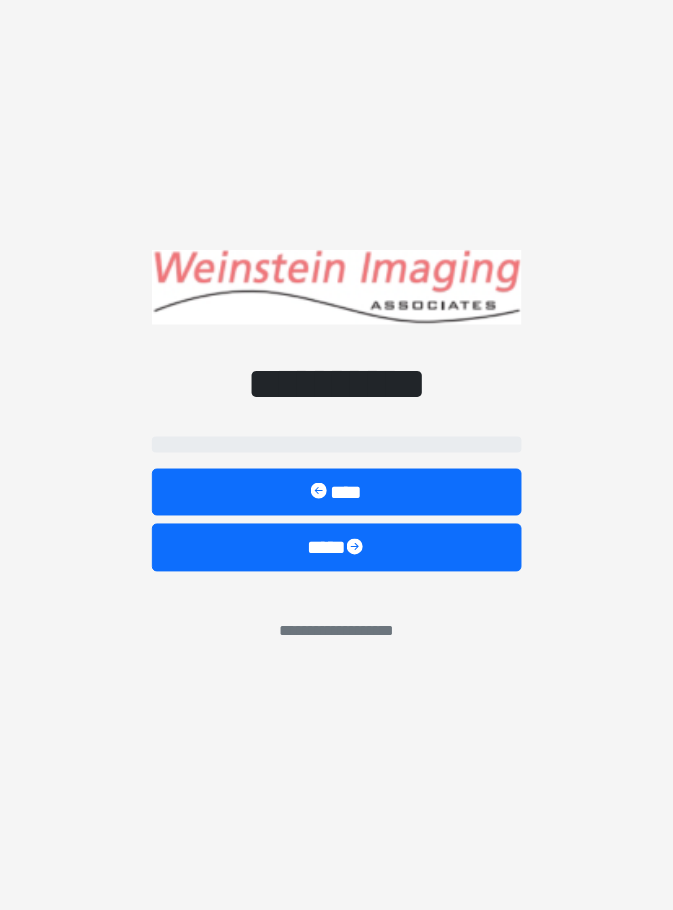 select on "****" 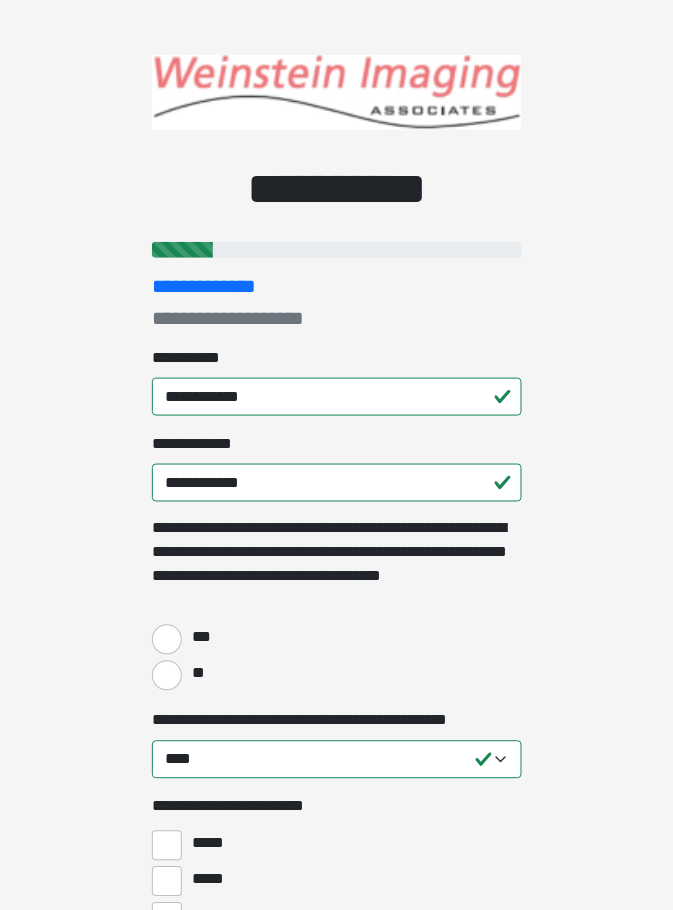 click on "***" at bounding box center [200, 638] 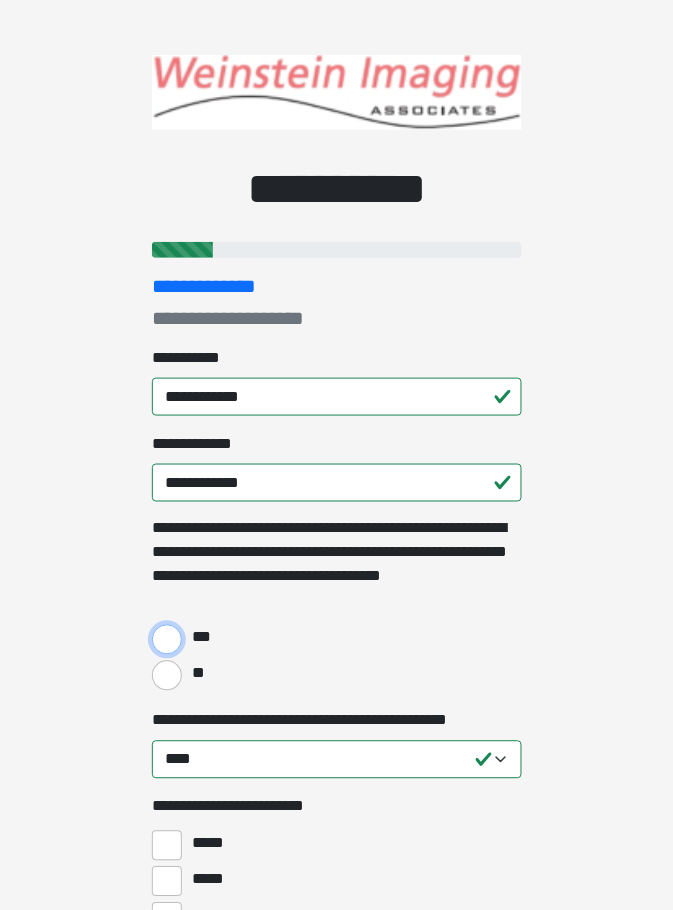 click on "***" at bounding box center [167, 640] 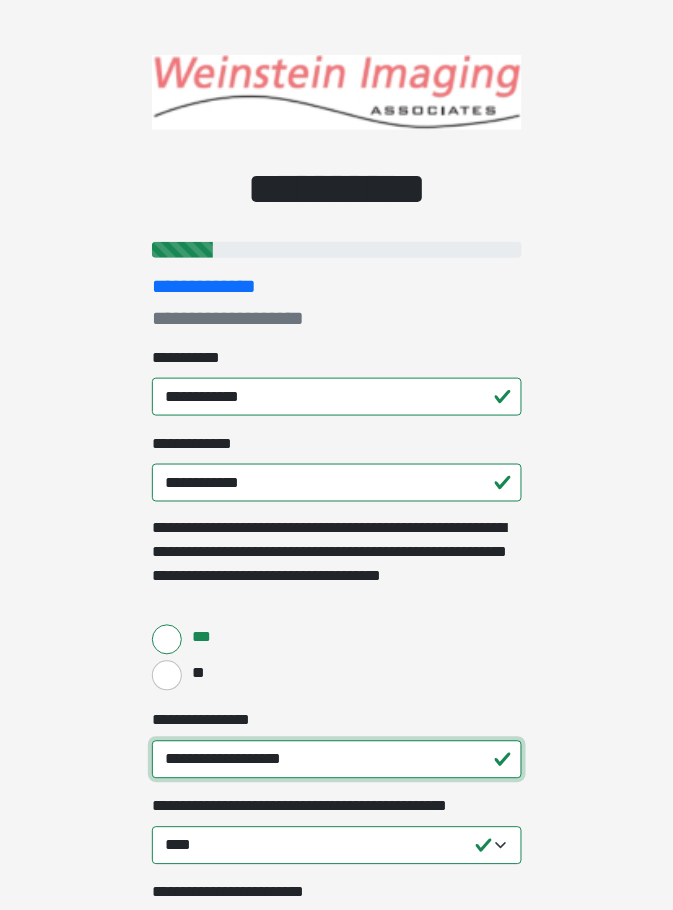 click on "**********" at bounding box center [337, 760] 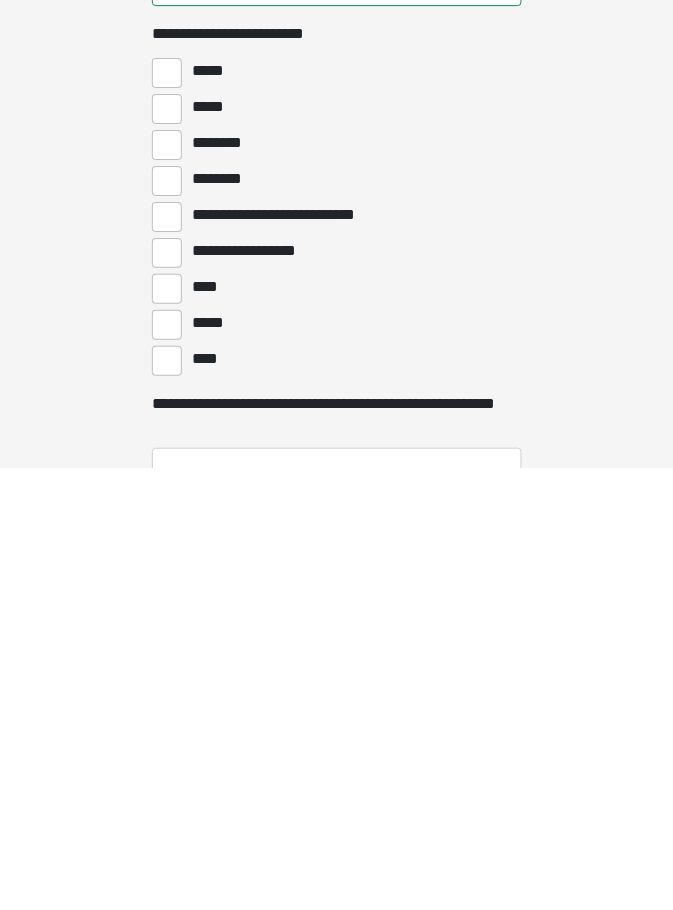 scroll, scrollTop: 423, scrollLeft: 0, axis: vertical 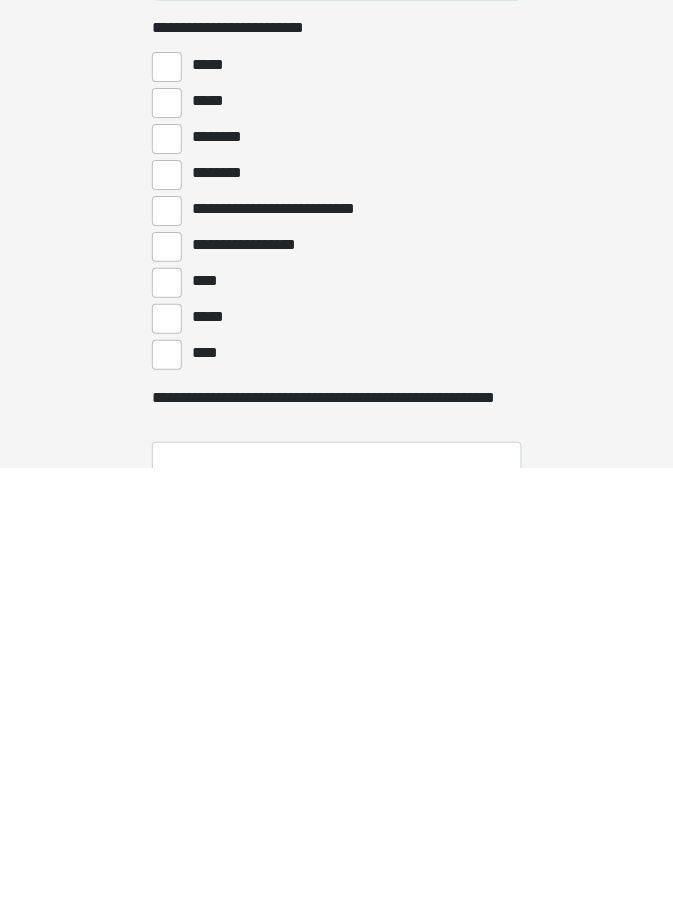 type on "**********" 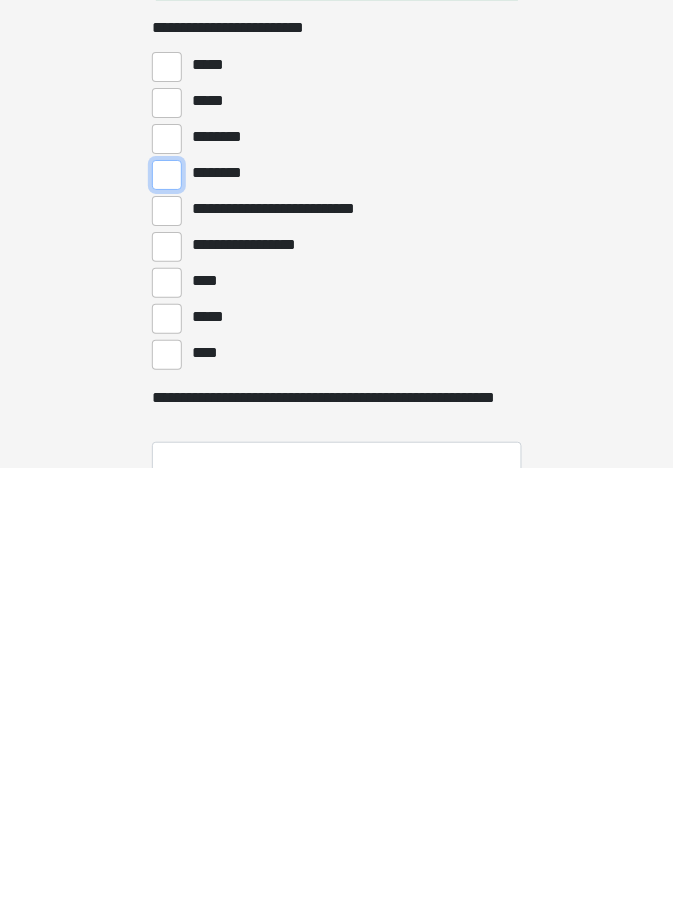 click on "********" at bounding box center (167, 617) 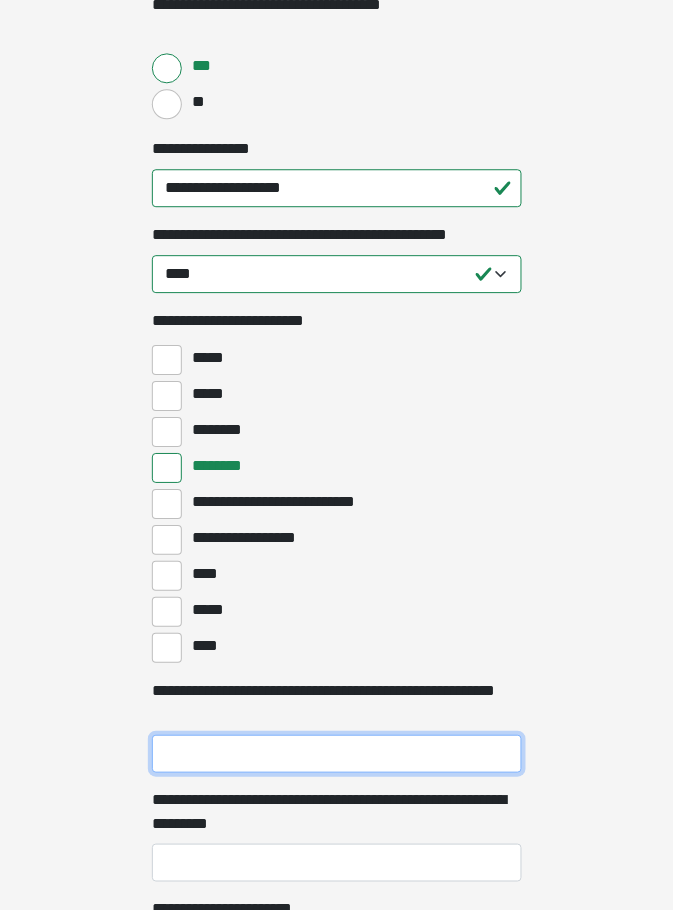 click on "**********" at bounding box center (337, 754) 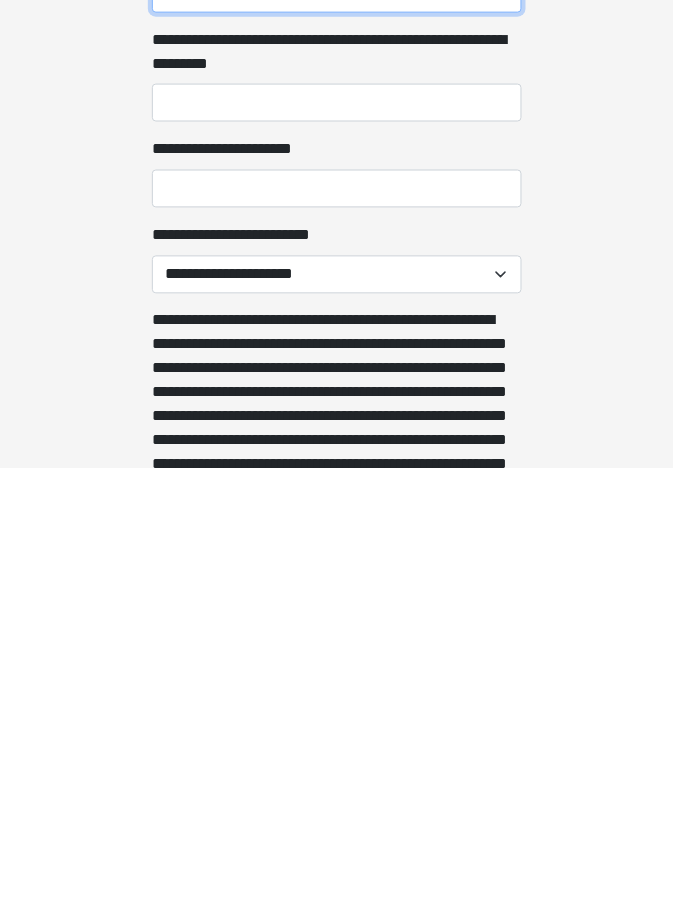 scroll, scrollTop: 905, scrollLeft: 0, axis: vertical 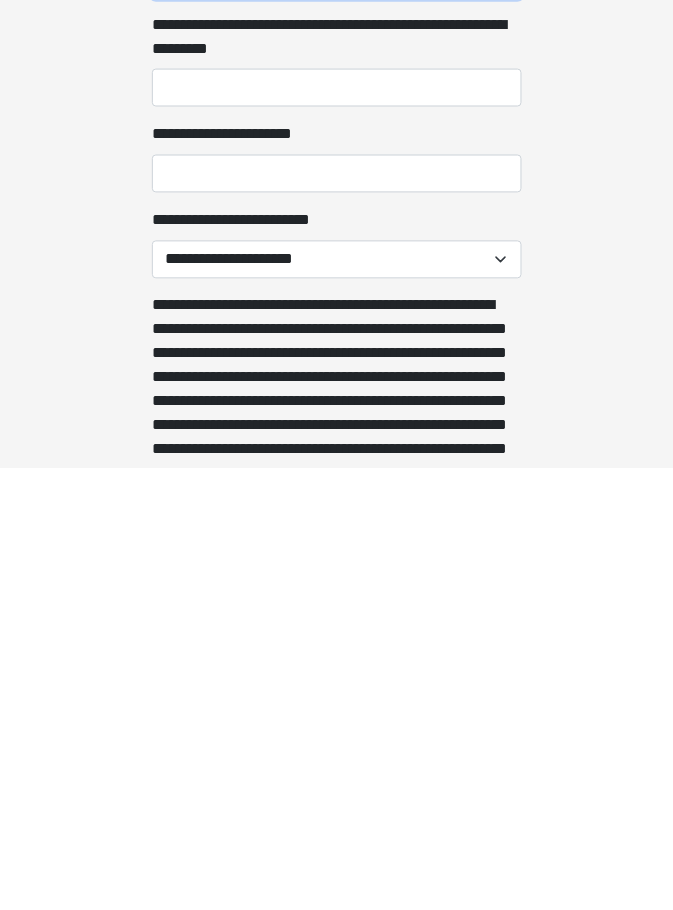 type on "**********" 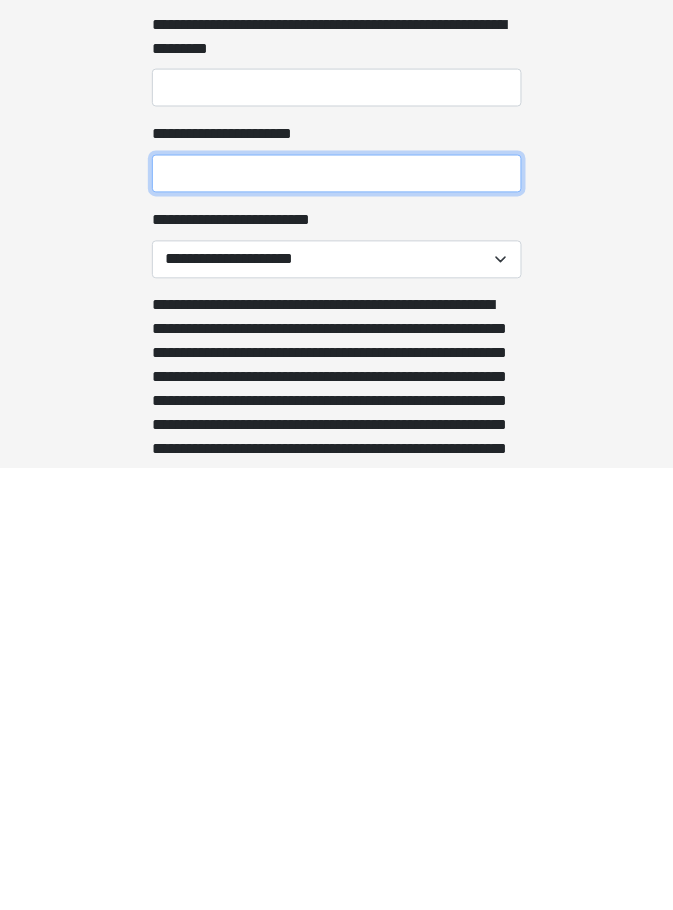 click on "**********" at bounding box center [337, 616] 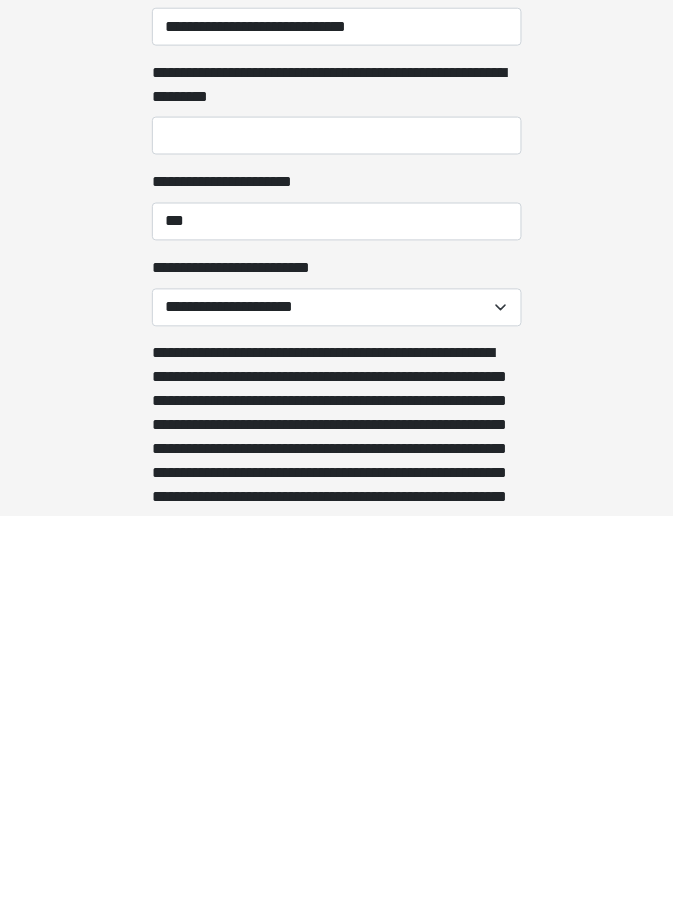 scroll, scrollTop: 905, scrollLeft: 0, axis: vertical 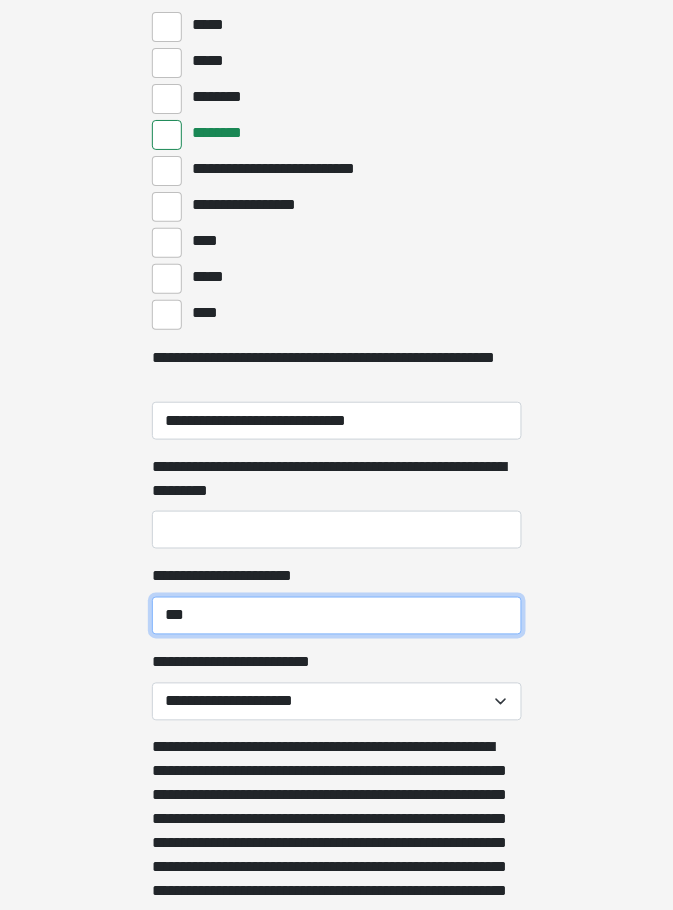 click on "***" at bounding box center (337, 616) 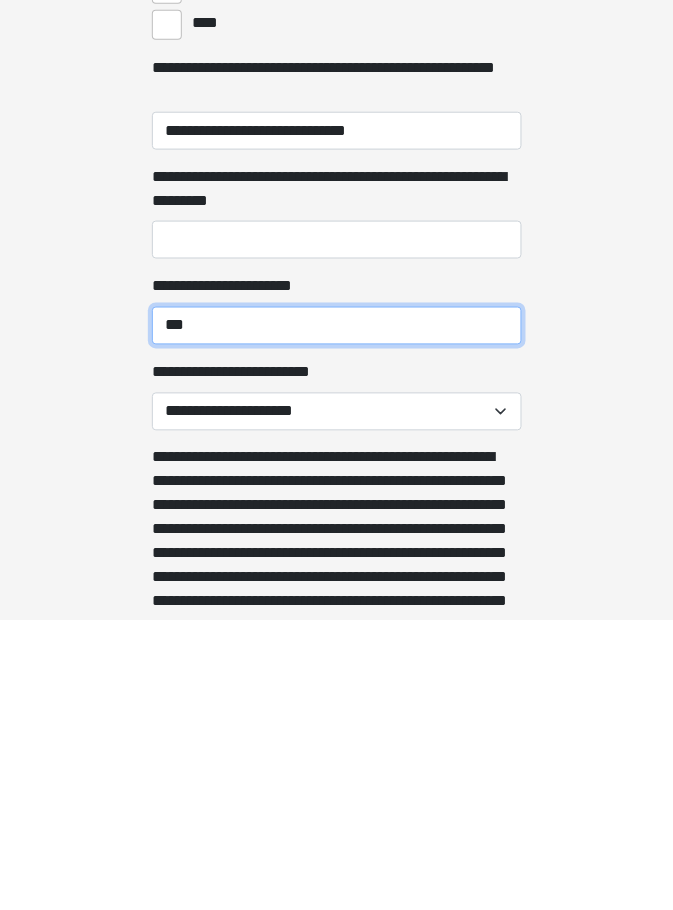 scroll, scrollTop: 905, scrollLeft: 0, axis: vertical 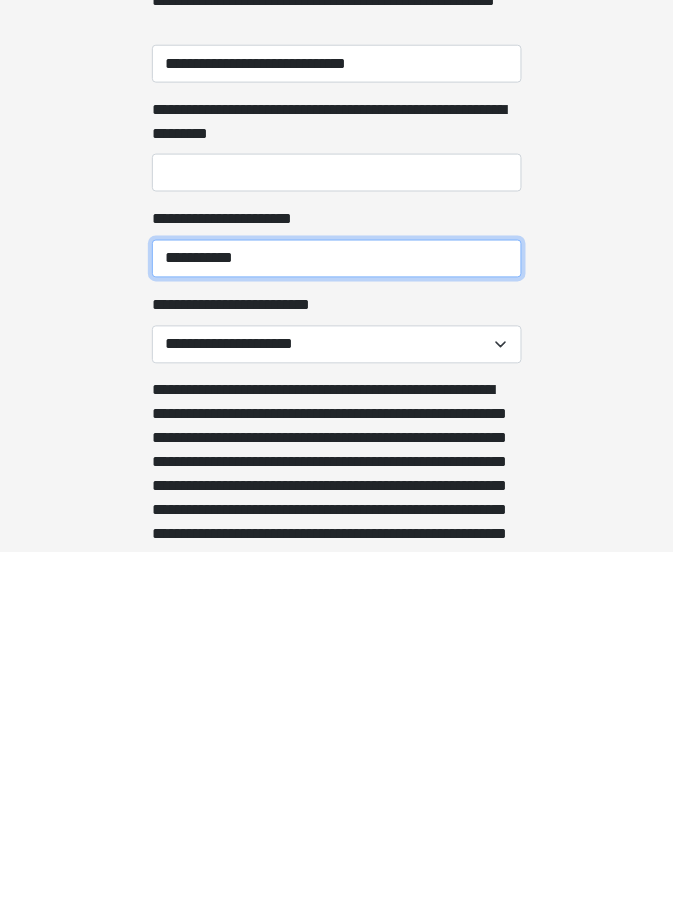 click on "**********" at bounding box center (337, 616) 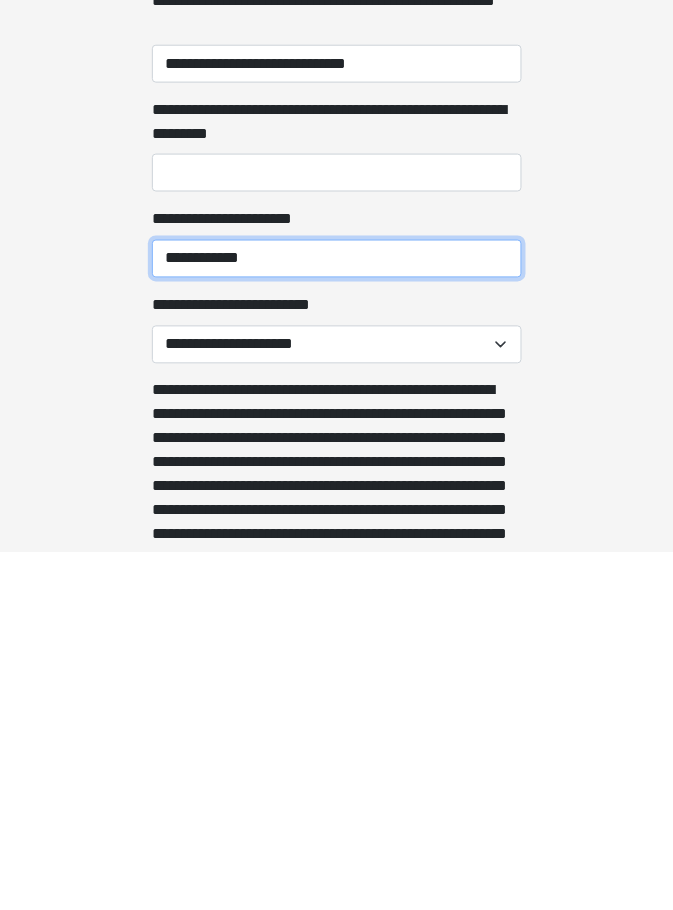 type on "**********" 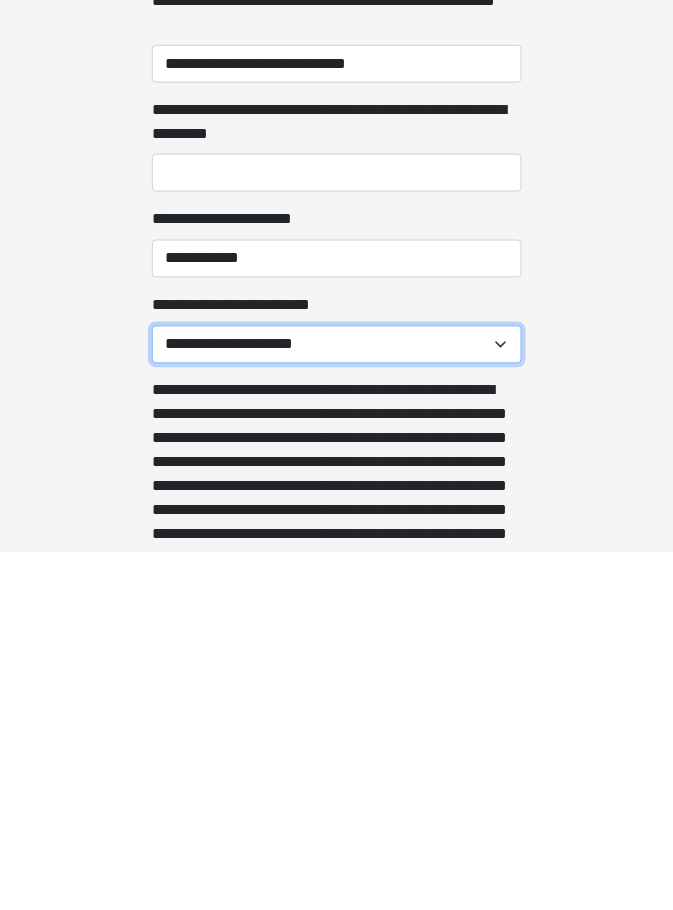 click on "**********" at bounding box center [337, 702] 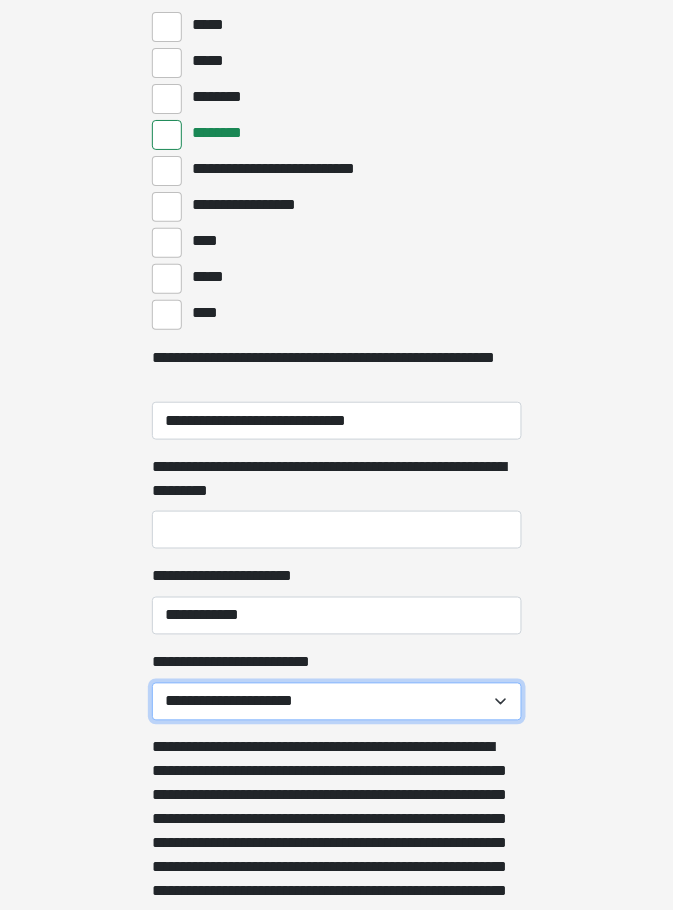 select on "******" 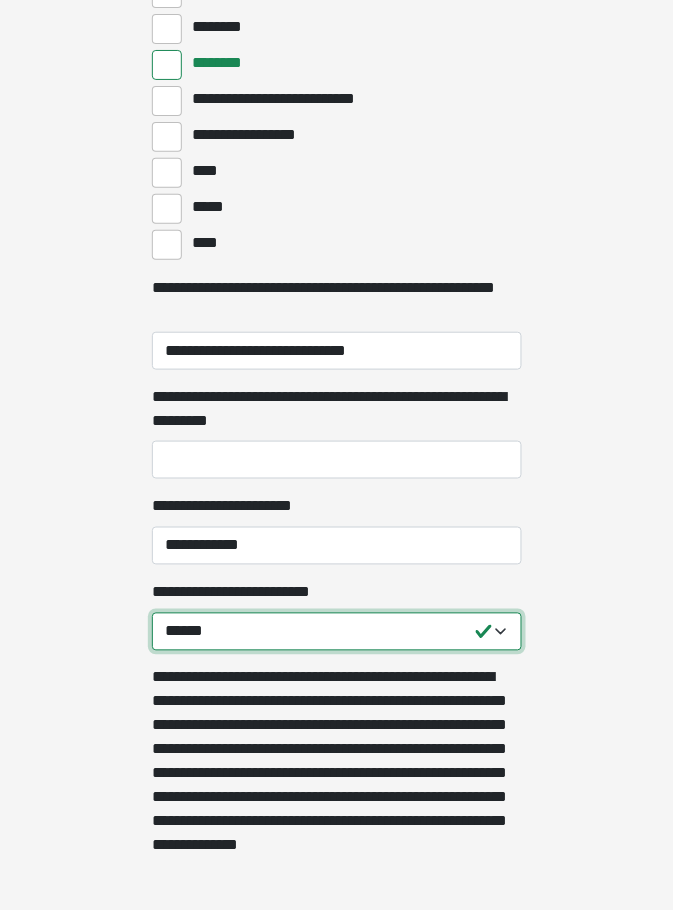 scroll, scrollTop: 1050, scrollLeft: 0, axis: vertical 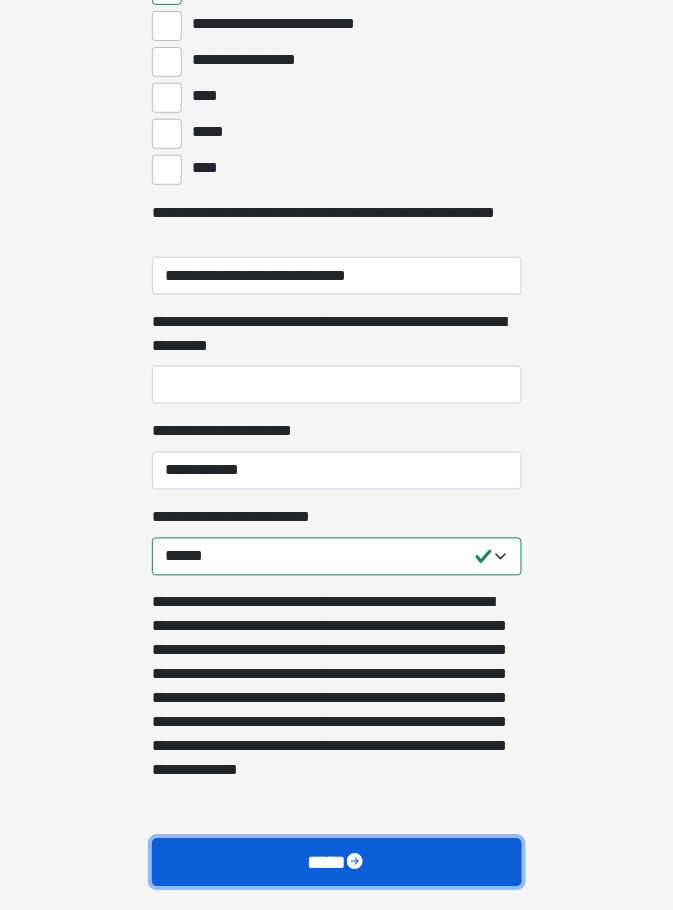 click on "****" at bounding box center [337, 863] 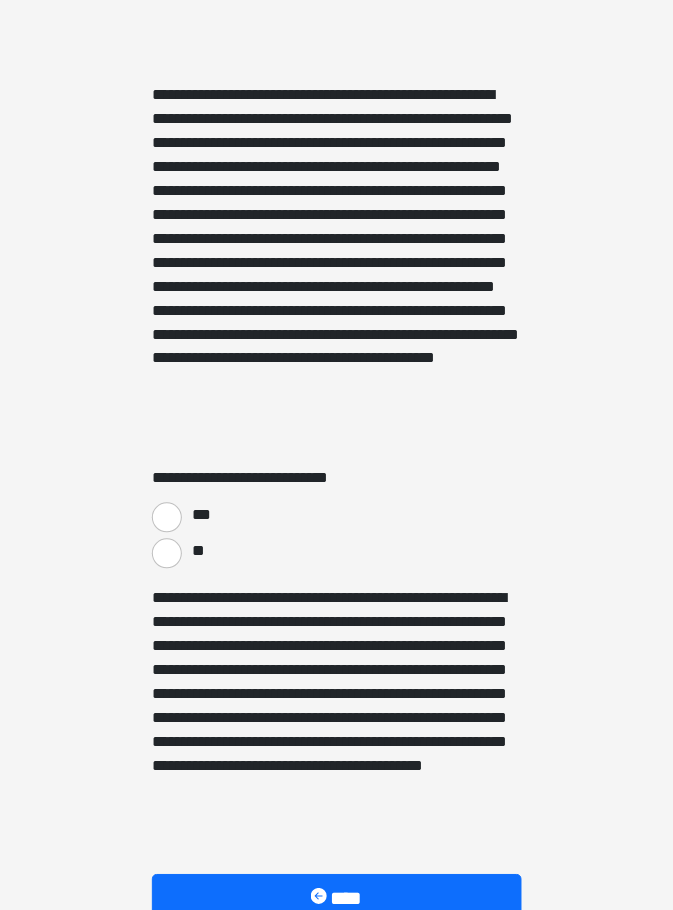 scroll, scrollTop: 3103, scrollLeft: 0, axis: vertical 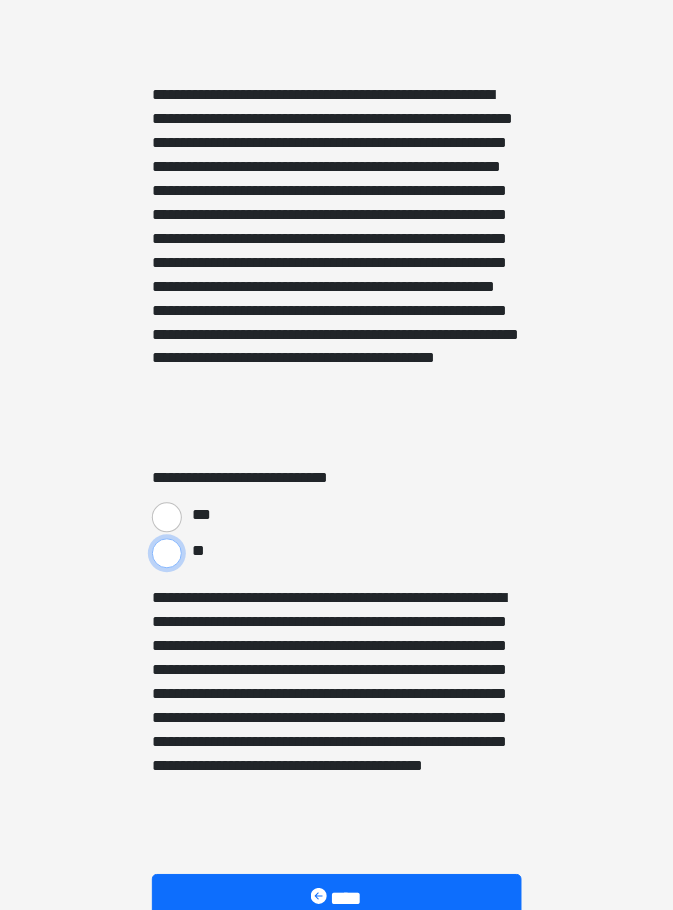 click on "**" at bounding box center (167, 554) 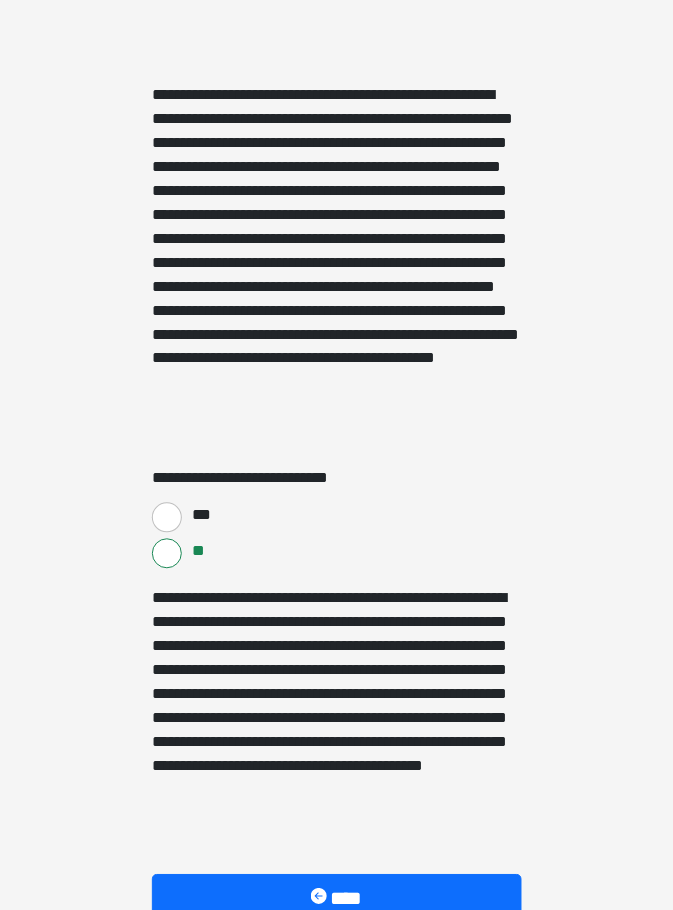 click on "****" at bounding box center (337, 955) 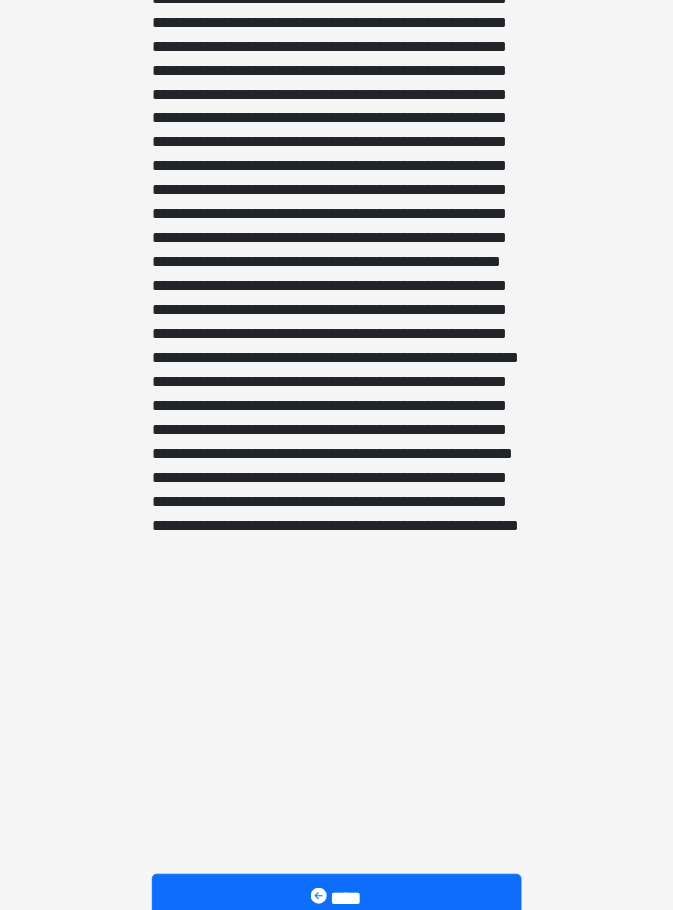 scroll, scrollTop: 1434, scrollLeft: 0, axis: vertical 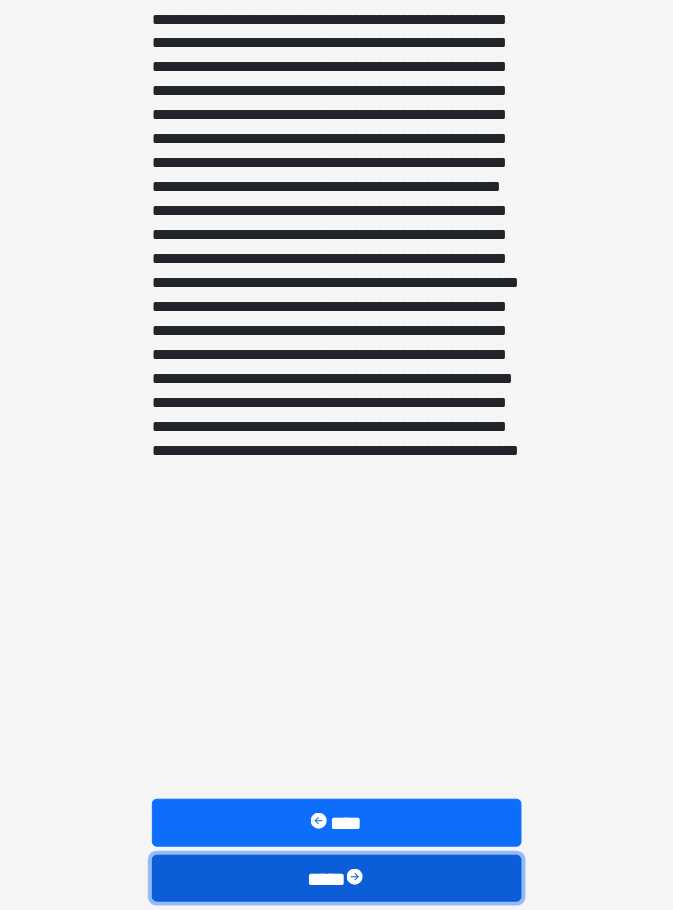 click on "****" at bounding box center [337, 880] 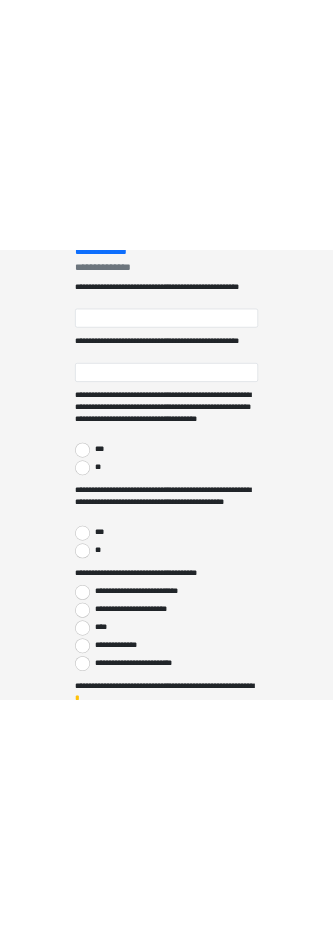 scroll, scrollTop: 0, scrollLeft: 0, axis: both 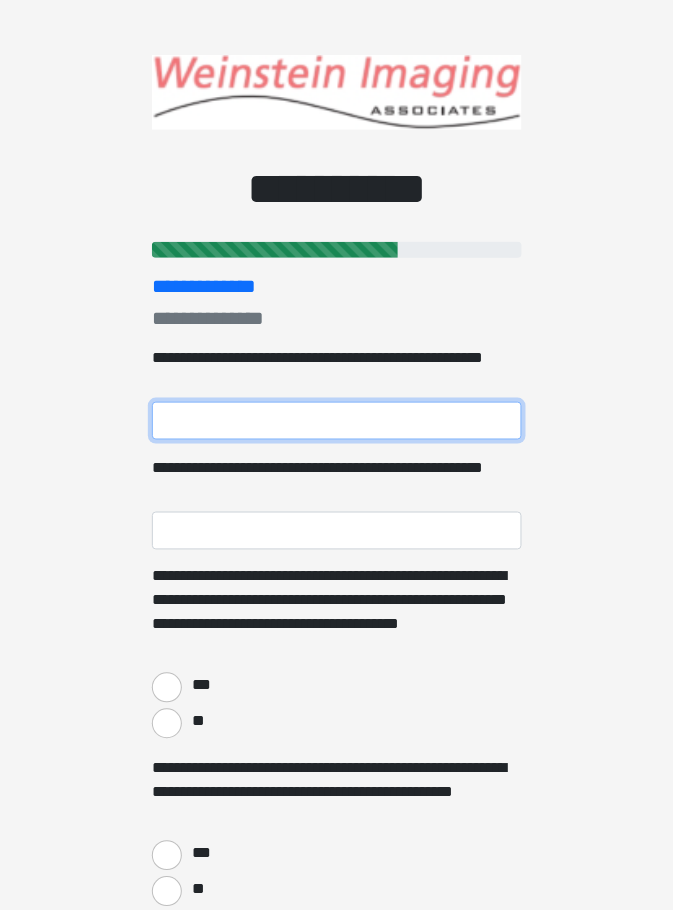 click on "**********" at bounding box center (337, 421) 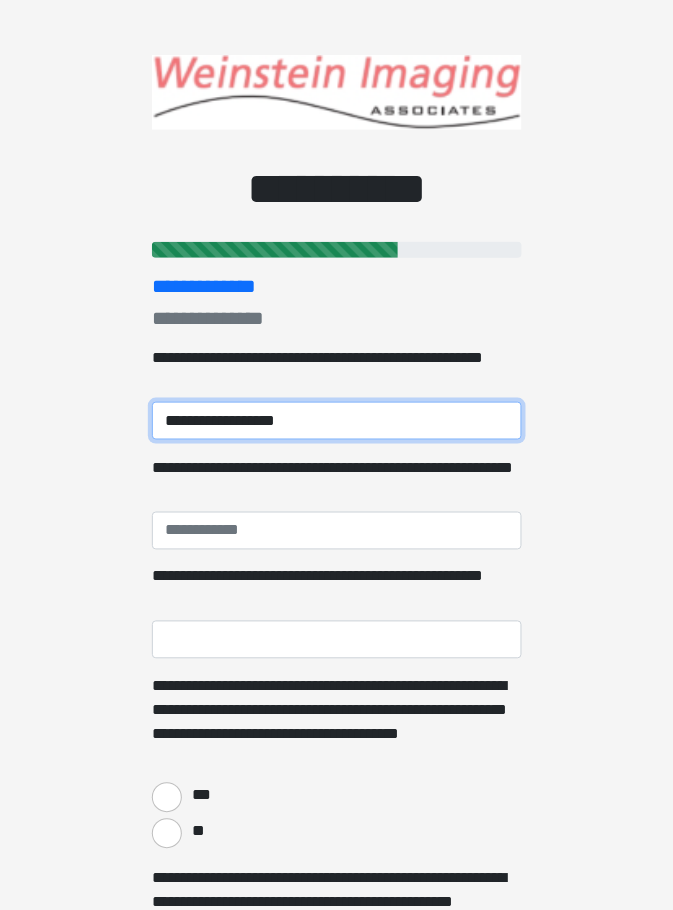 type on "**********" 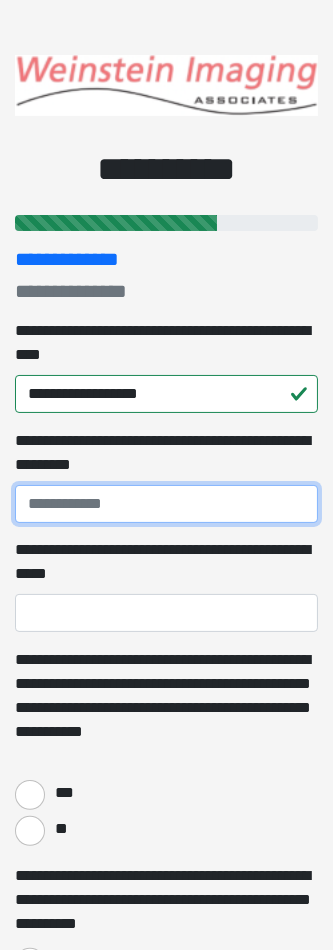click on "**********" at bounding box center (166, 504) 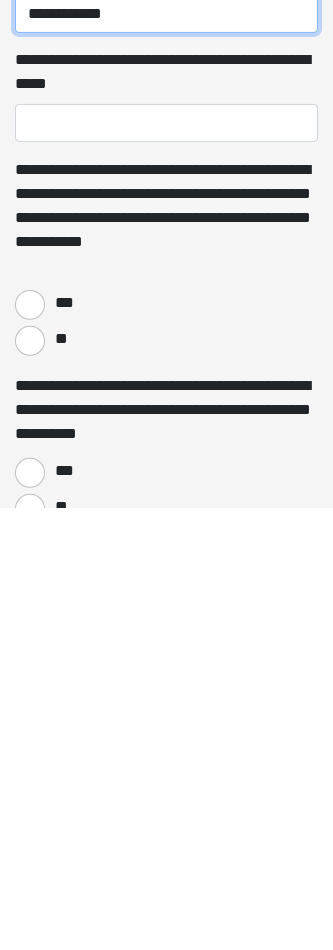 scroll, scrollTop: 49, scrollLeft: 0, axis: vertical 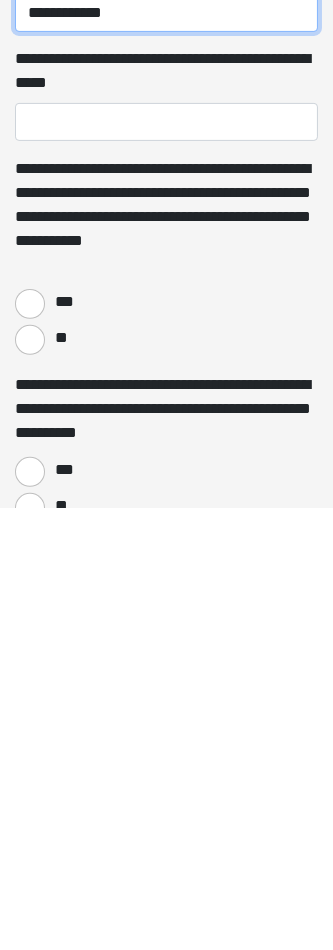 type on "**********" 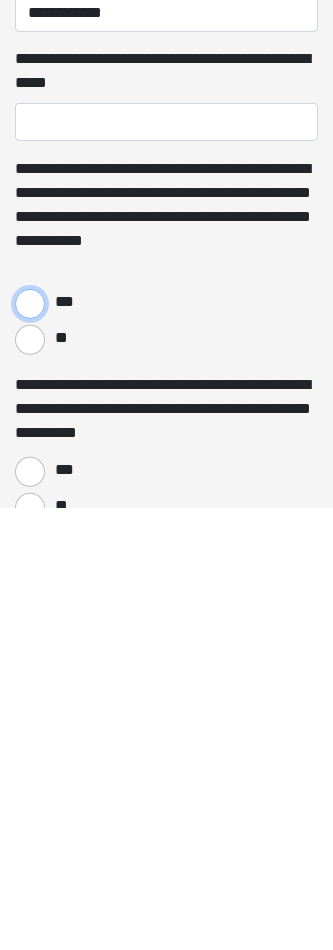 click on "***" at bounding box center (30, 746) 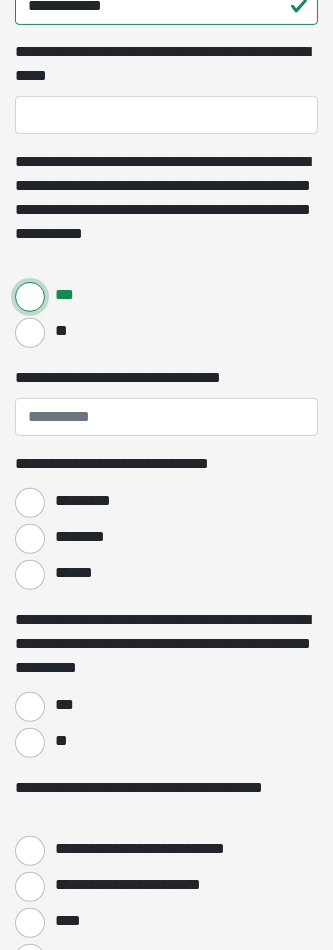 scroll, scrollTop: 520, scrollLeft: 0, axis: vertical 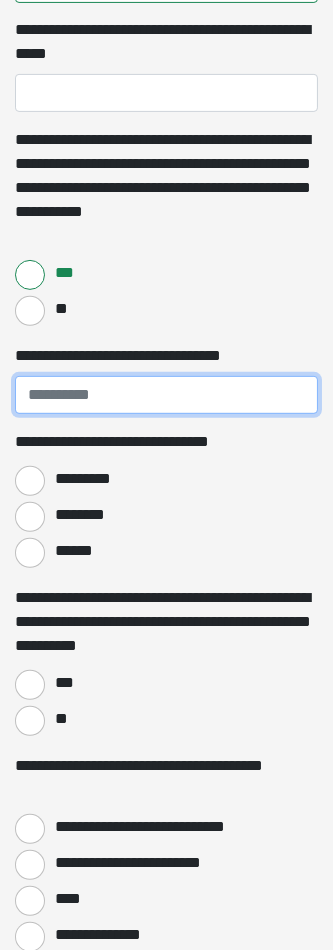click on "**********" at bounding box center (166, 395) 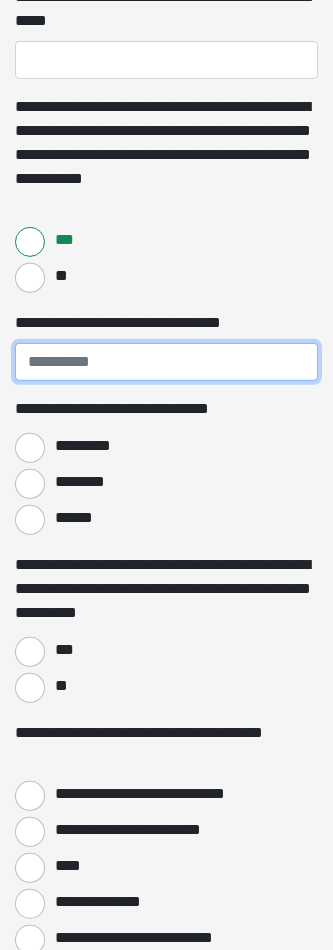 scroll, scrollTop: 576, scrollLeft: 0, axis: vertical 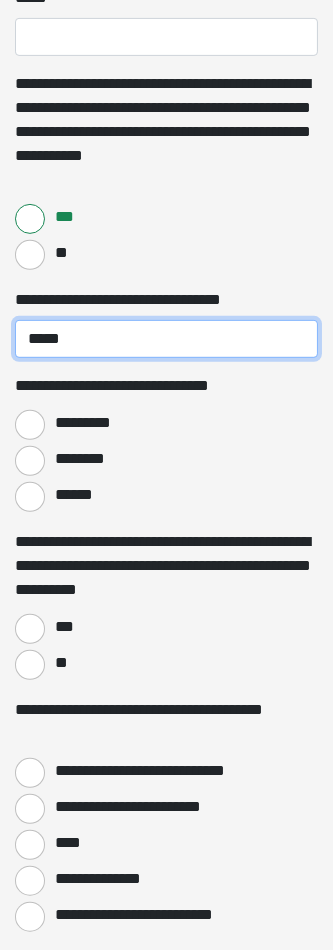 click on "*****" at bounding box center [166, 339] 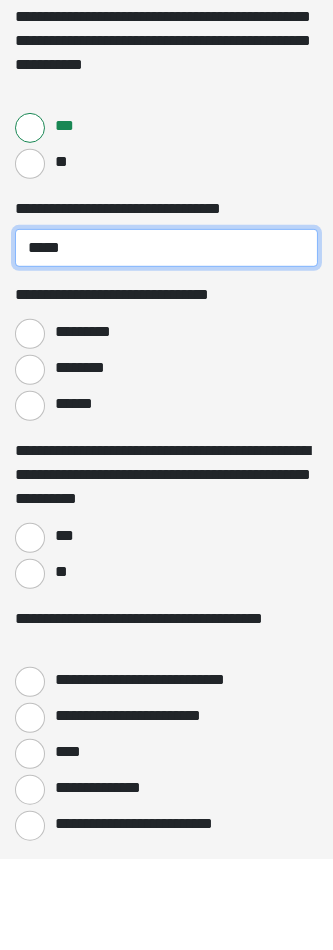 type on "*****" 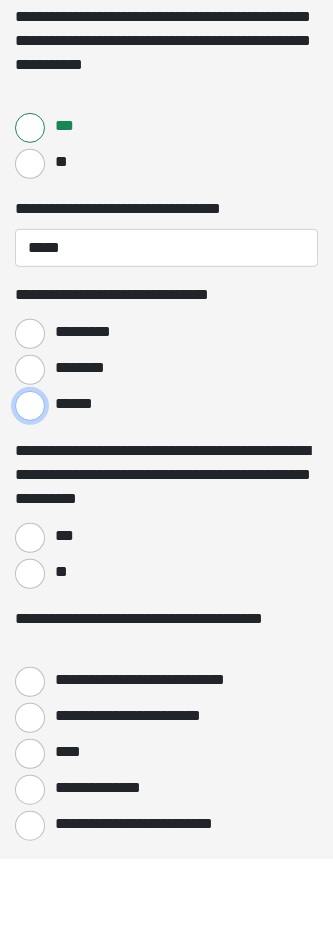 click on "******" at bounding box center (30, 497) 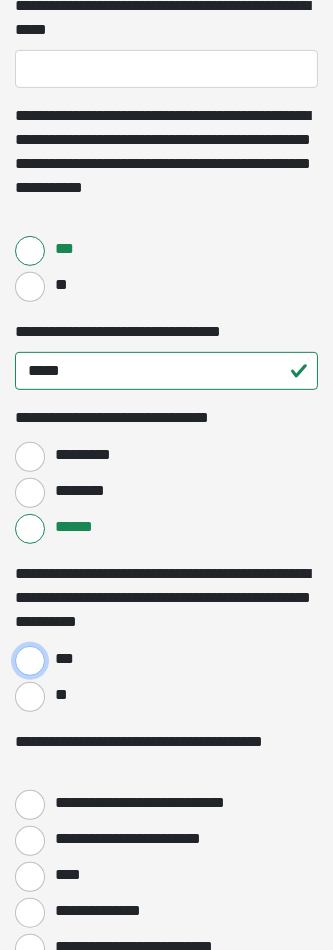 click on "***" at bounding box center (30, 661) 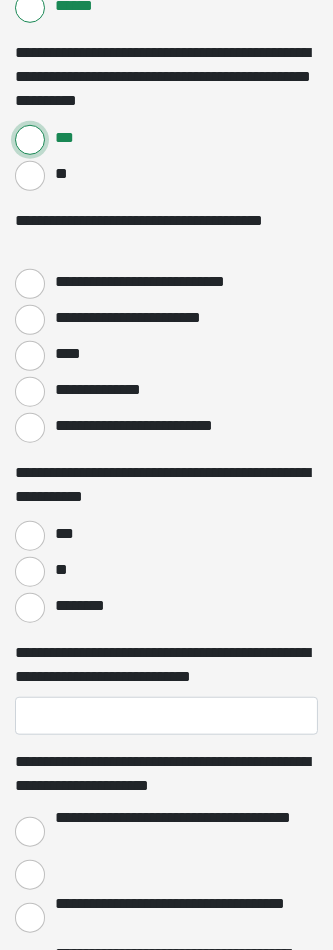 scroll, scrollTop: 1066, scrollLeft: 0, axis: vertical 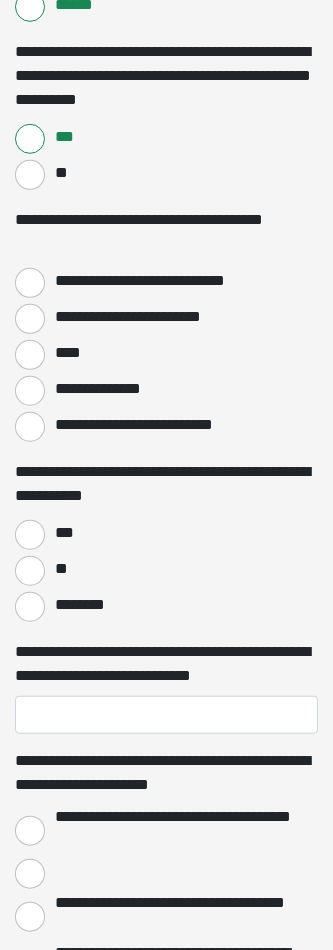 click on "**********" at bounding box center [166, 281] 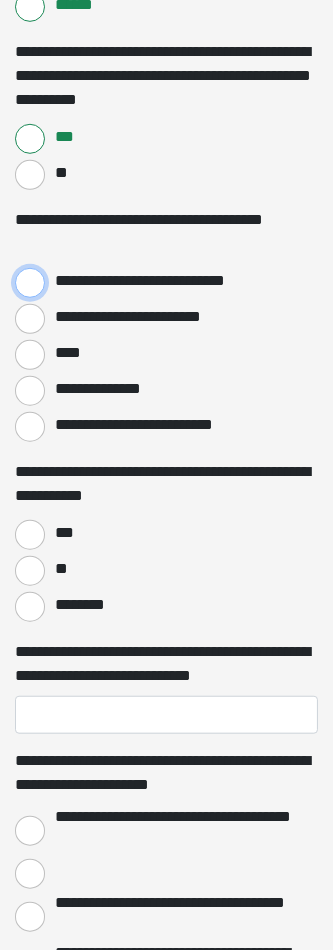 click on "**********" at bounding box center [30, 283] 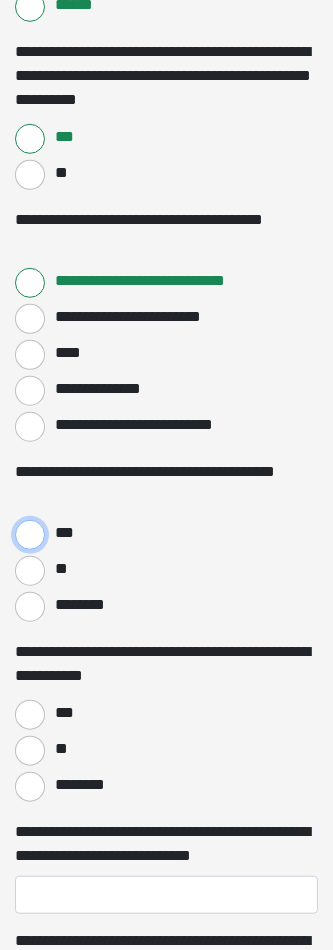 click on "***" at bounding box center [30, 535] 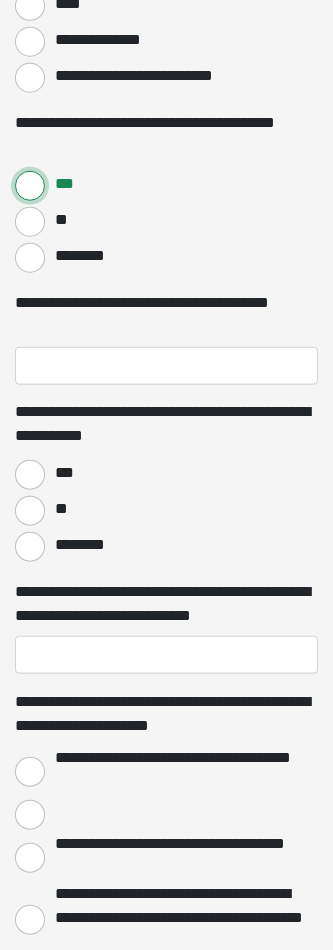 scroll, scrollTop: 1421, scrollLeft: 0, axis: vertical 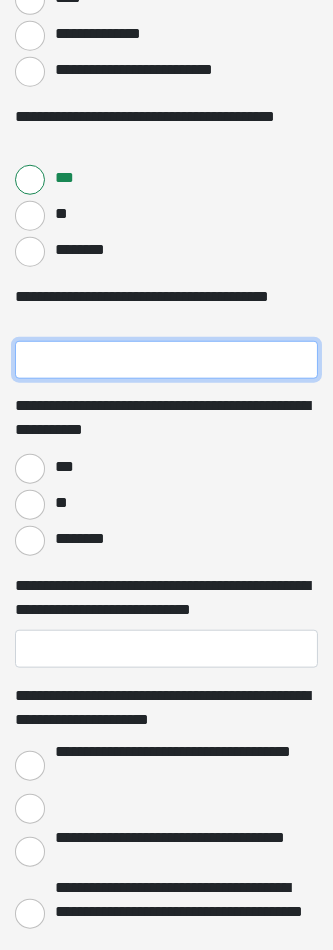 click on "**********" at bounding box center (166, 360) 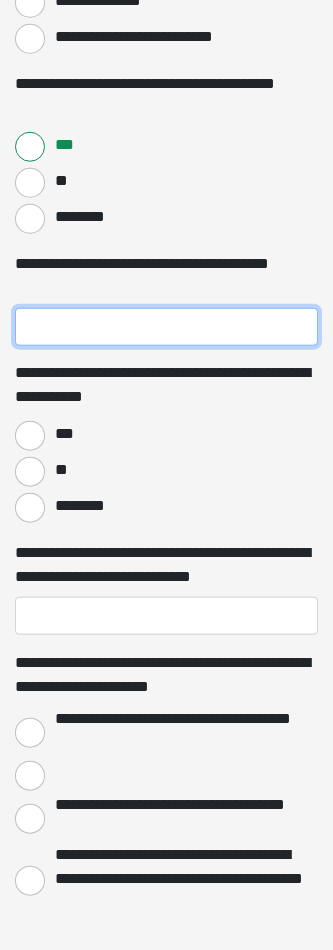scroll, scrollTop: 1477, scrollLeft: 0, axis: vertical 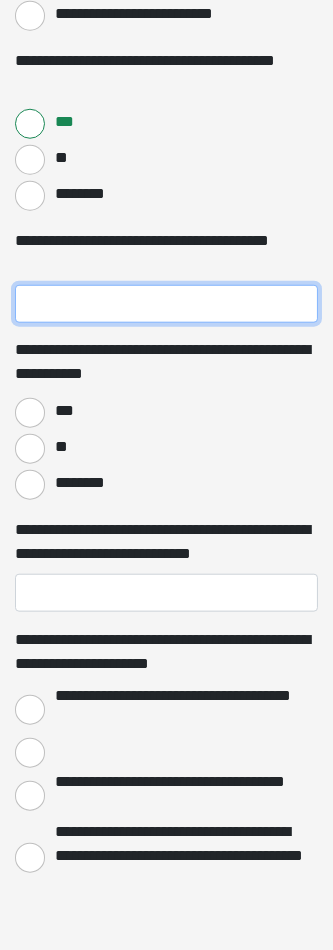 type on "*" 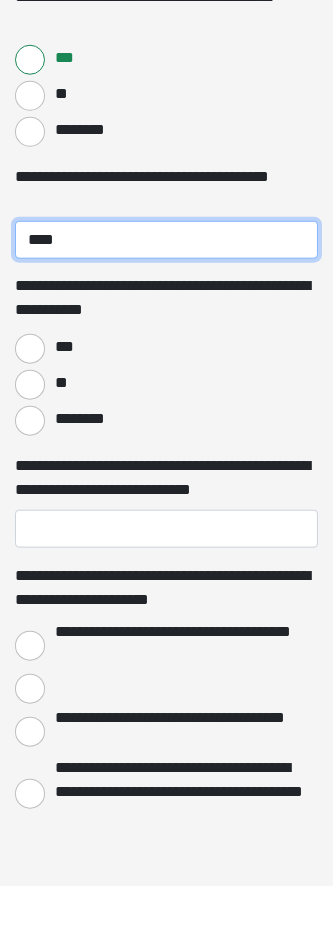scroll, scrollTop: 1477, scrollLeft: 0, axis: vertical 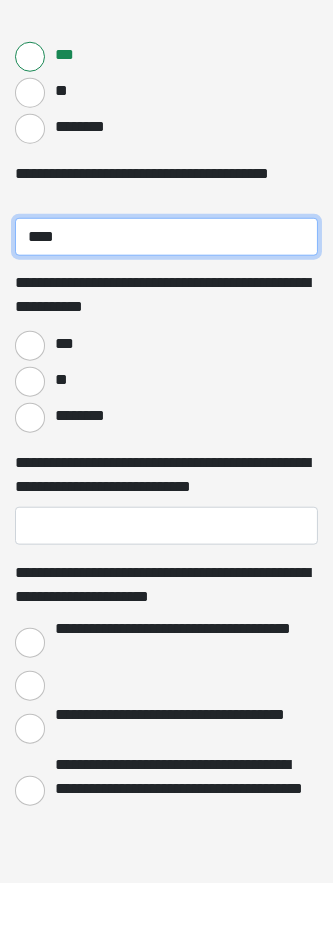 type on "****" 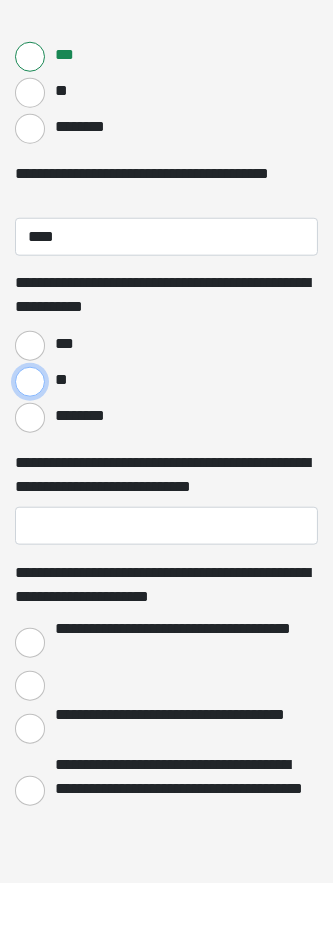 click on "**" at bounding box center [30, 449] 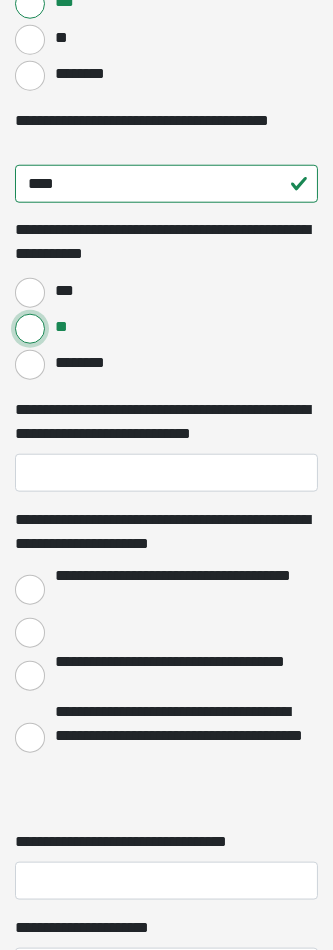 scroll, scrollTop: 1598, scrollLeft: 0, axis: vertical 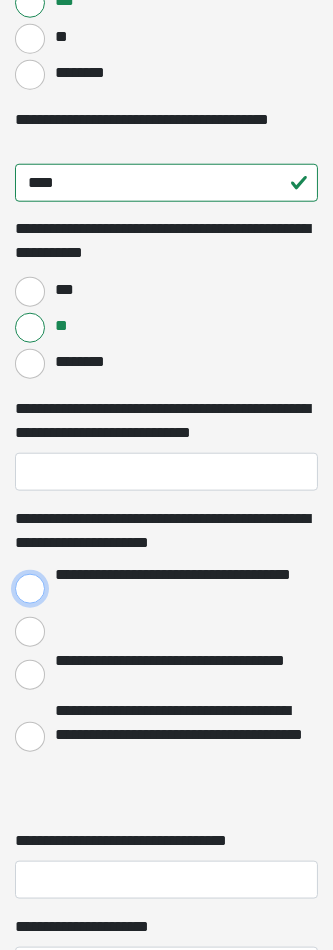 click on "**********" at bounding box center [30, 589] 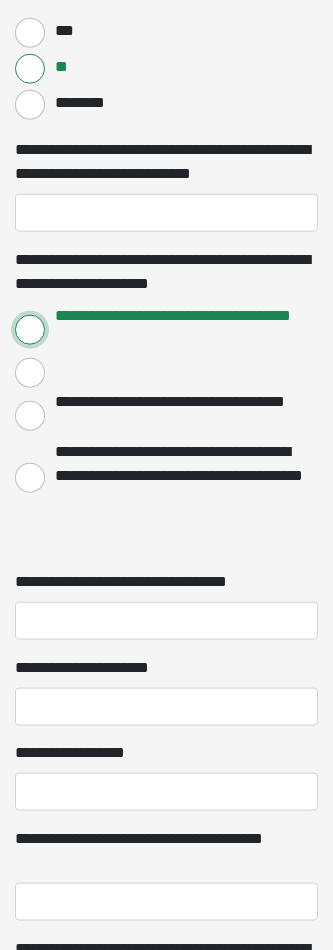 scroll, scrollTop: 1858, scrollLeft: 0, axis: vertical 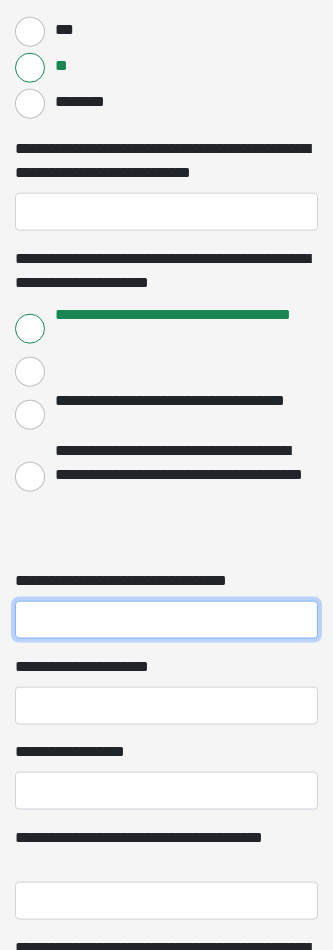 click on "**********" at bounding box center [166, 620] 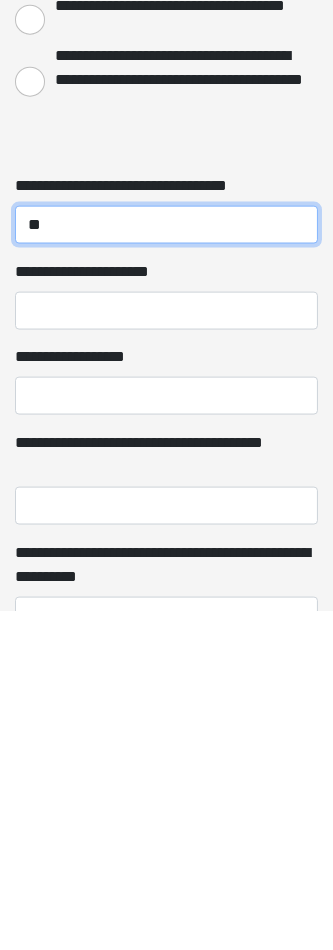 scroll, scrollTop: 1914, scrollLeft: 0, axis: vertical 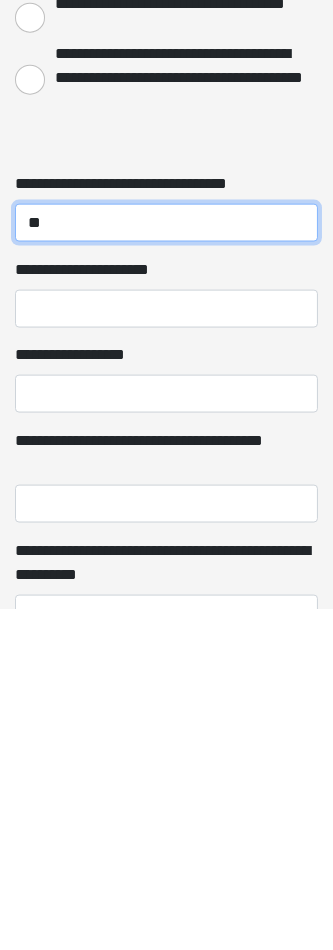 type on "**" 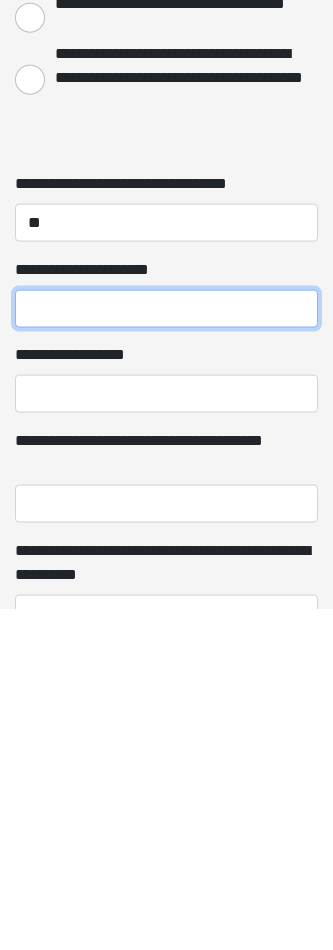 click on "**********" at bounding box center [166, 650] 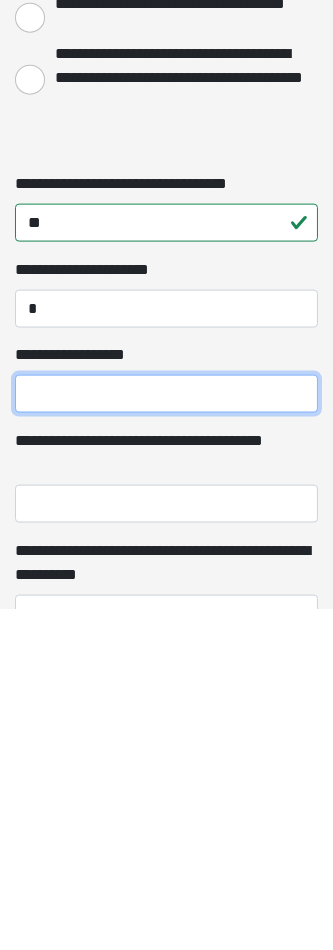 click on "**********" at bounding box center [166, 735] 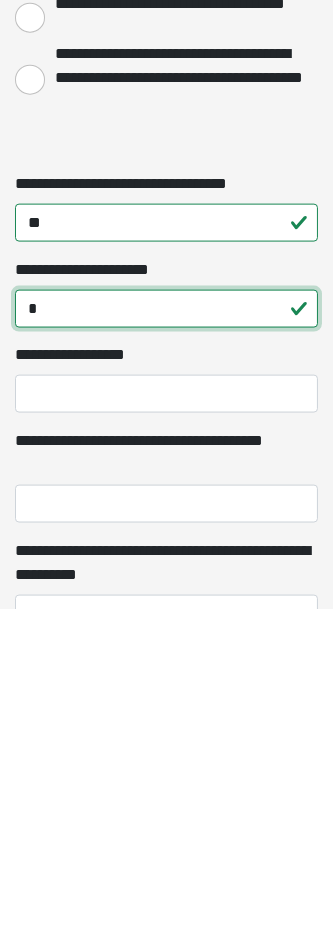 click on "*" at bounding box center (166, 650) 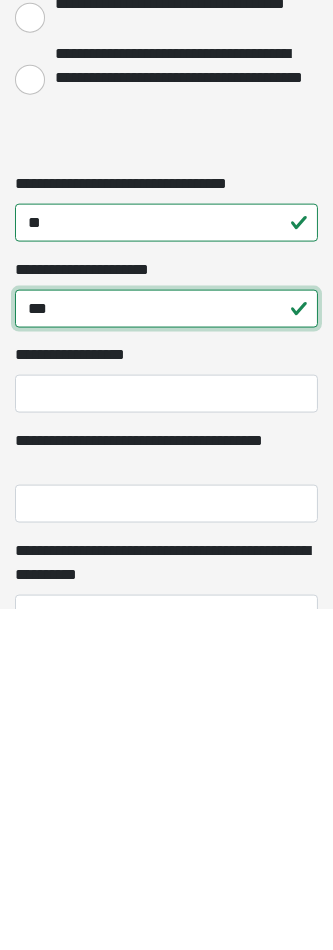 type on "***" 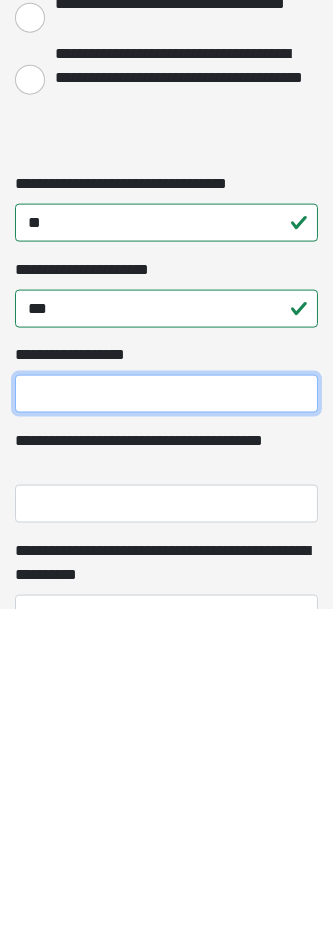 click on "**********" at bounding box center (166, 735) 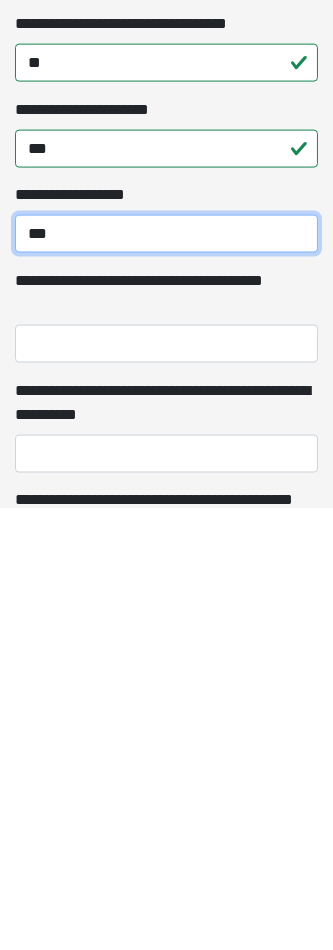 scroll, scrollTop: 1975, scrollLeft: 0, axis: vertical 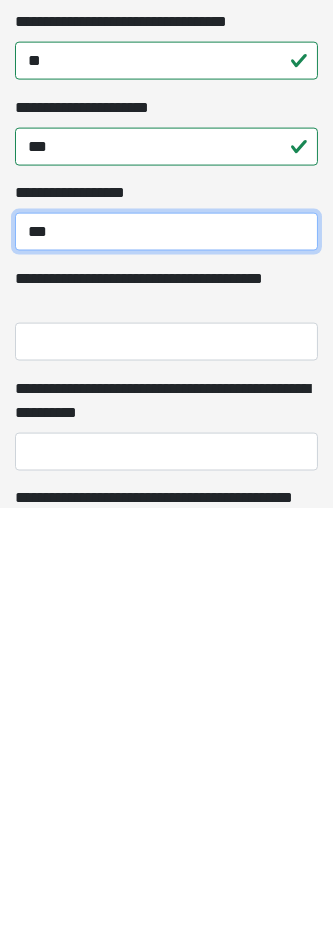 type on "***" 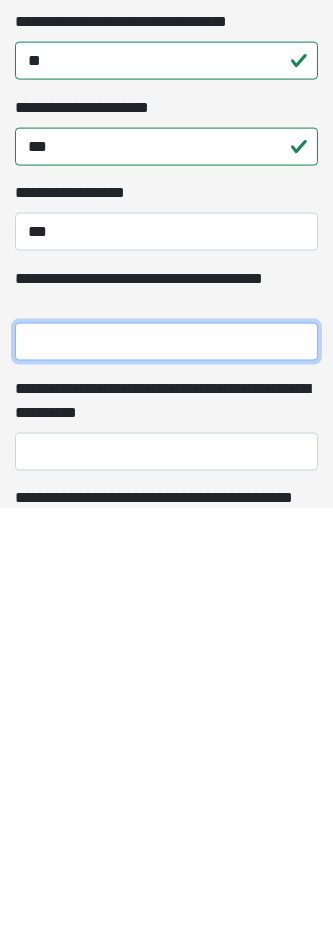 click on "**********" at bounding box center [166, 784] 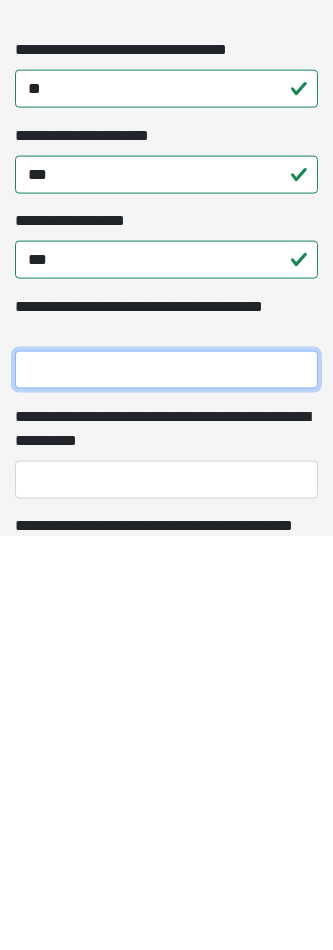 scroll, scrollTop: 1975, scrollLeft: 0, axis: vertical 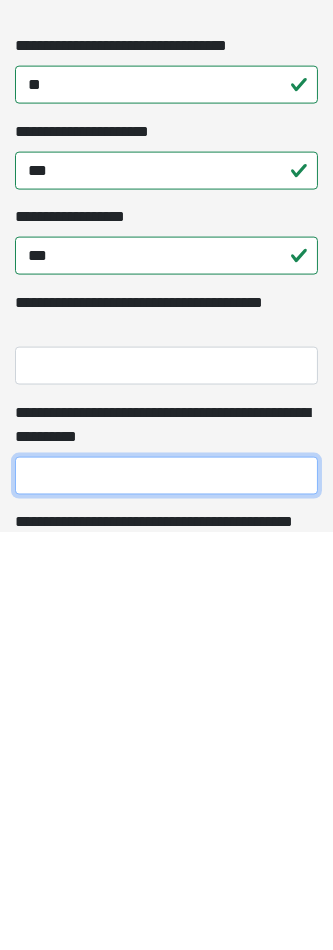click on "**********" at bounding box center (166, 894) 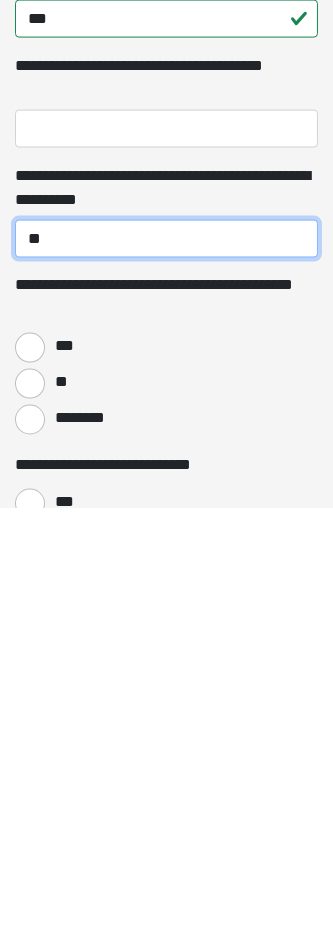 scroll, scrollTop: 2191, scrollLeft: 0, axis: vertical 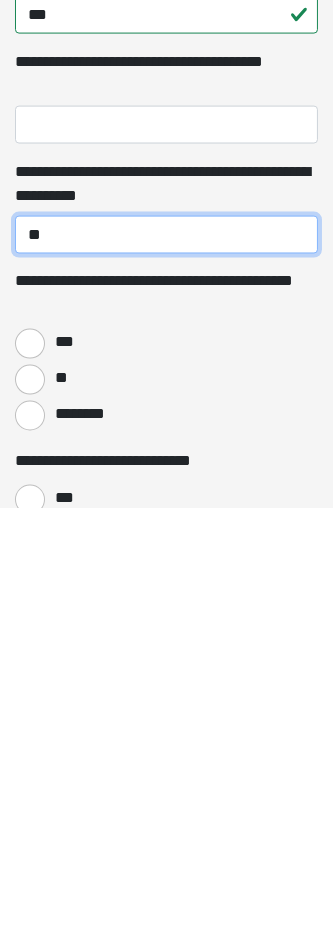 type on "**" 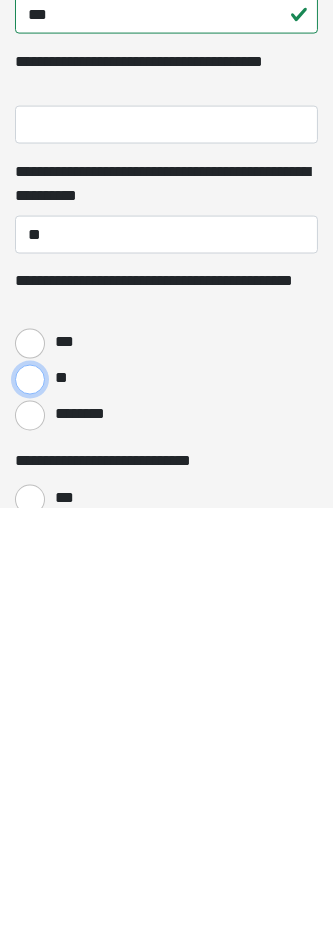 click on "**" at bounding box center [30, 822] 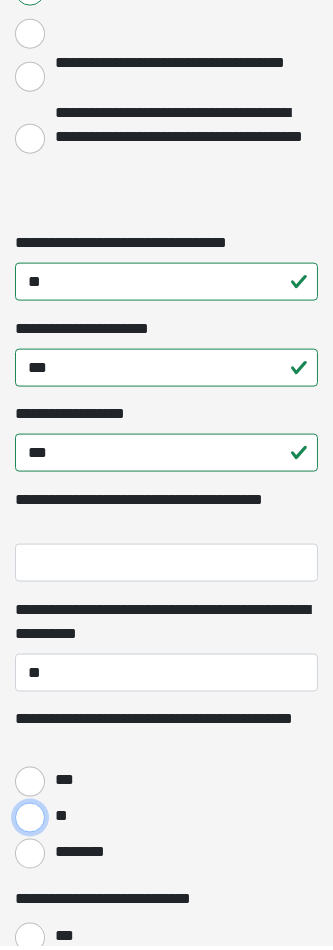 scroll, scrollTop: 2192, scrollLeft: 0, axis: vertical 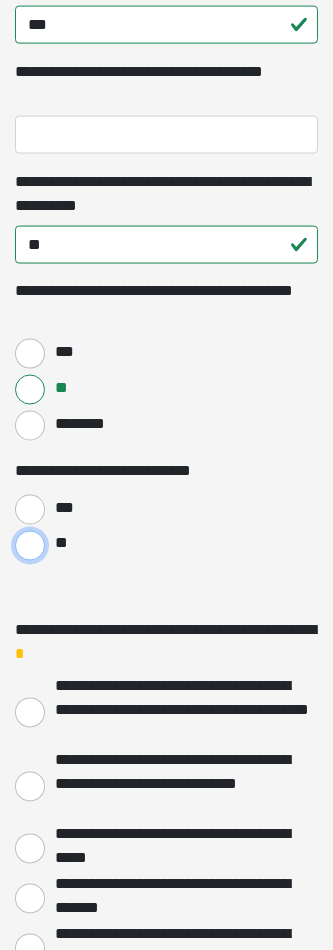 click on "**" at bounding box center [30, 546] 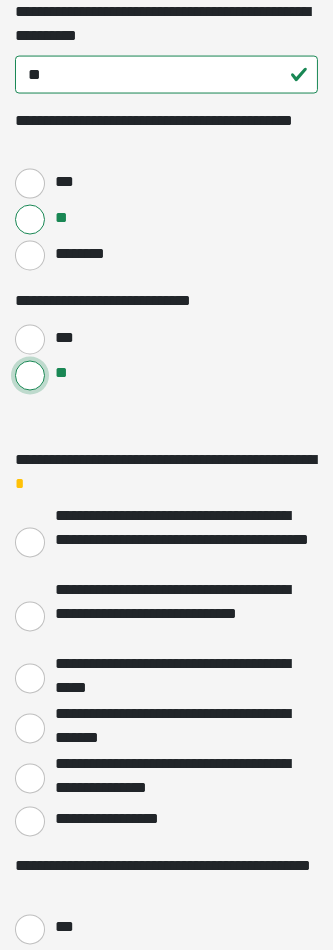 scroll, scrollTop: 2795, scrollLeft: 0, axis: vertical 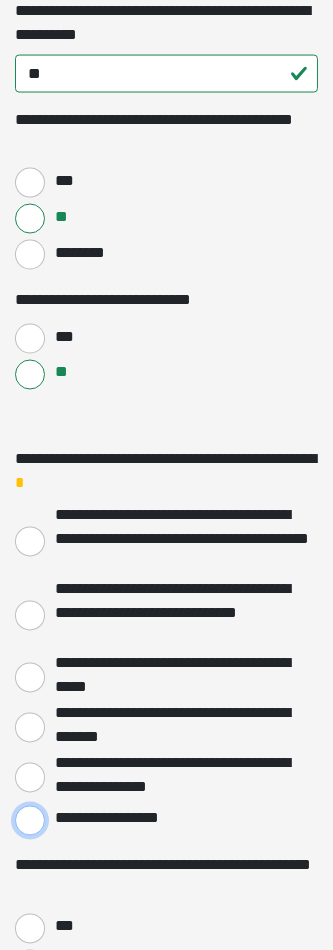 click on "**********" at bounding box center [30, 821] 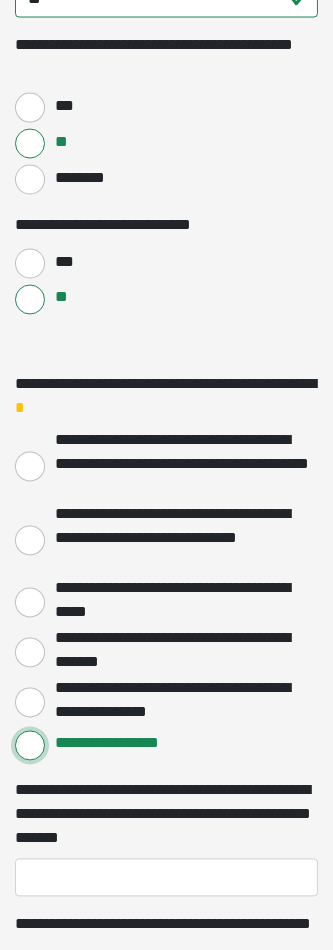 scroll, scrollTop: 2872, scrollLeft: 0, axis: vertical 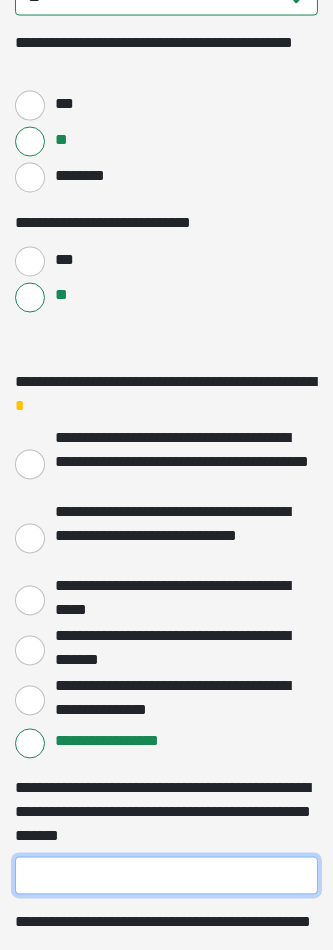 click on "**********" at bounding box center [166, 876] 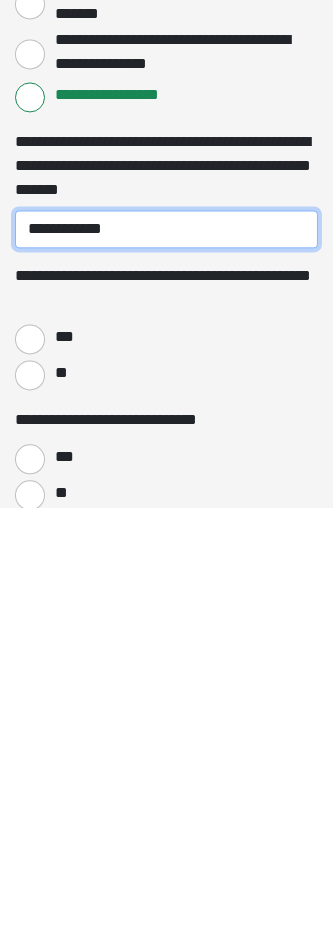 scroll, scrollTop: 3077, scrollLeft: 0, axis: vertical 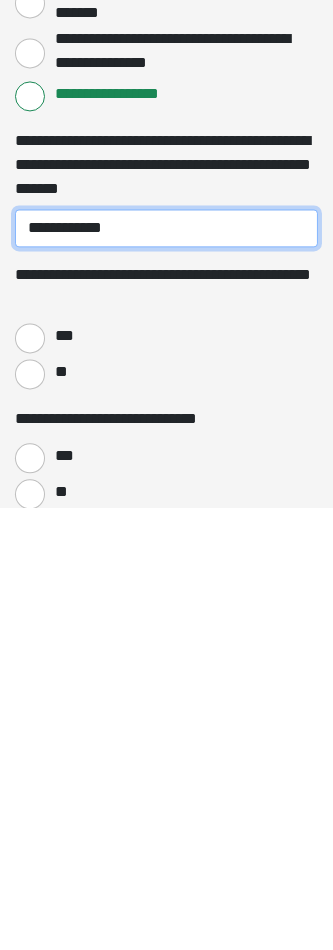 type on "**********" 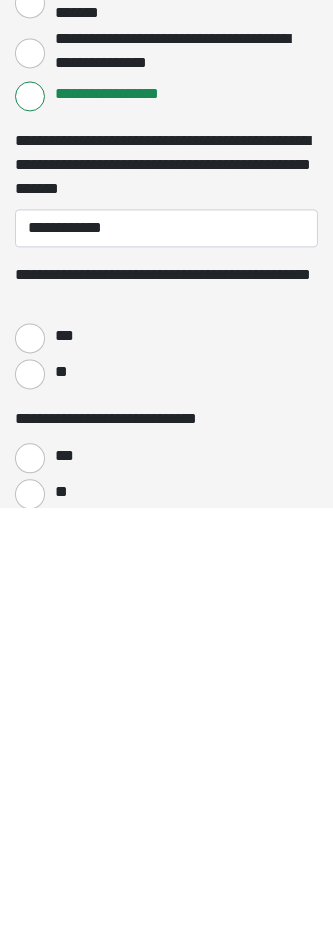 click on "***" at bounding box center [166, 779] 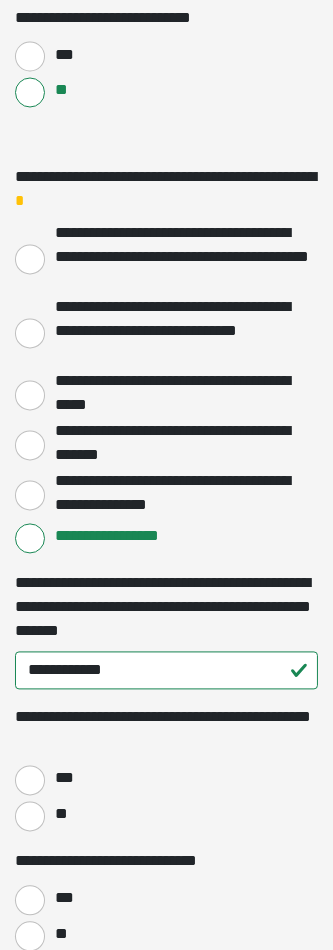 scroll, scrollTop: 3072, scrollLeft: 0, axis: vertical 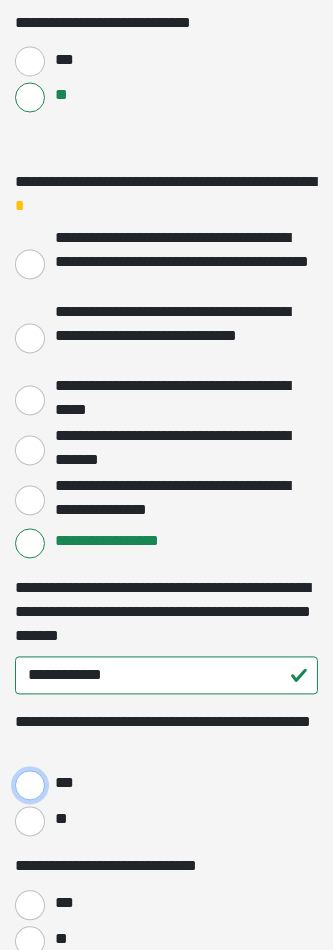 click on "***" at bounding box center (30, 786) 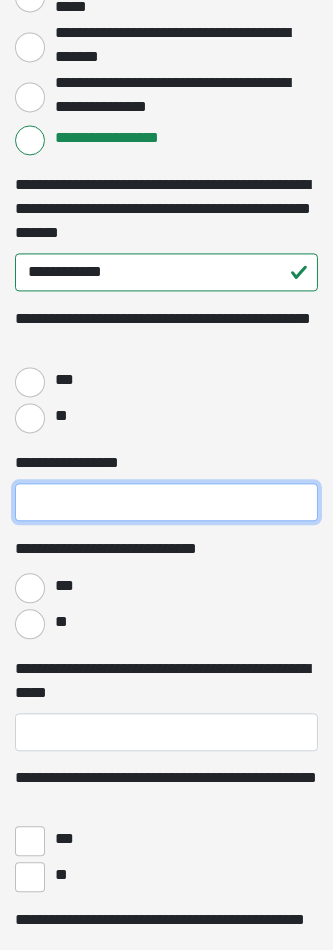 click on "**********" at bounding box center [166, 502] 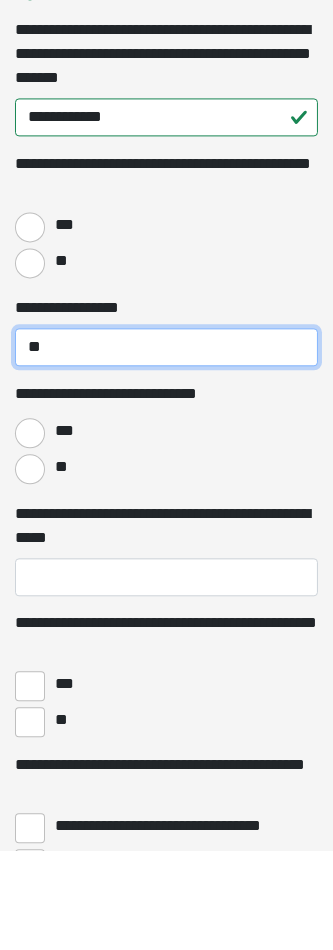 type on "**" 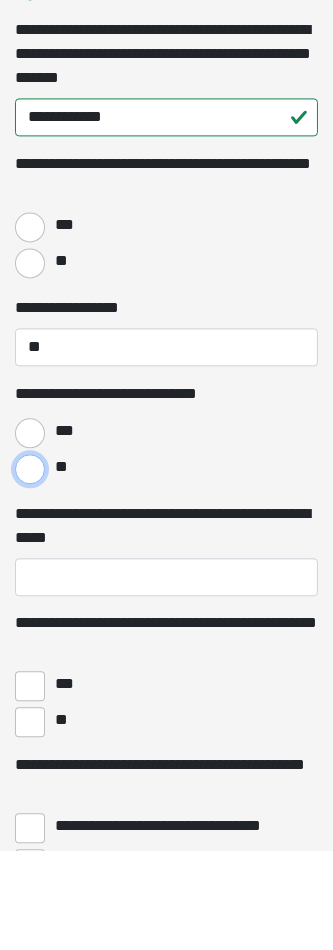 click on "**" at bounding box center (30, 568) 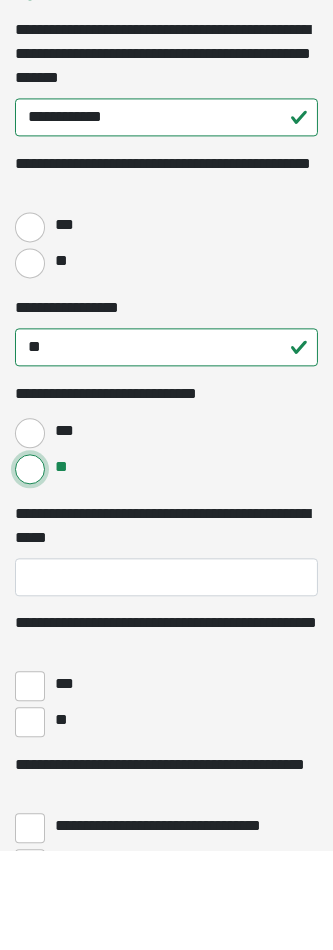 scroll, scrollTop: 3532, scrollLeft: 0, axis: vertical 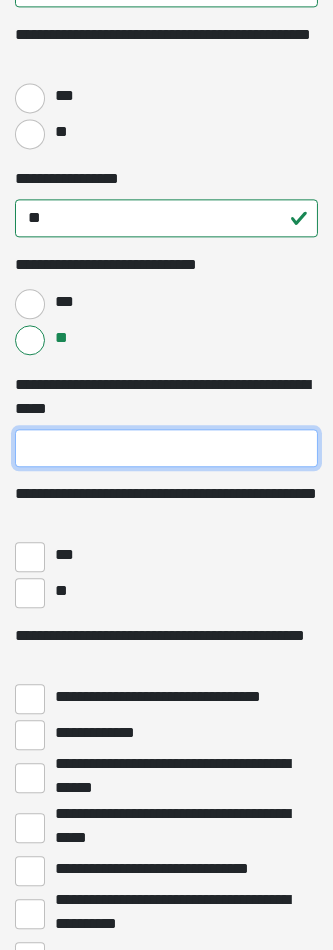 click on "**********" at bounding box center (166, 448) 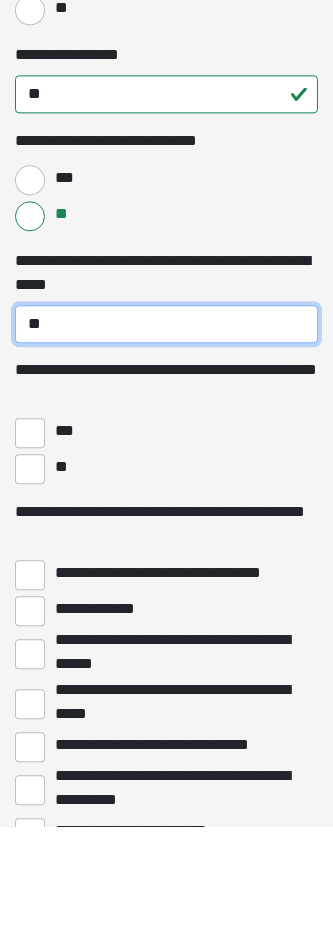 type on "**" 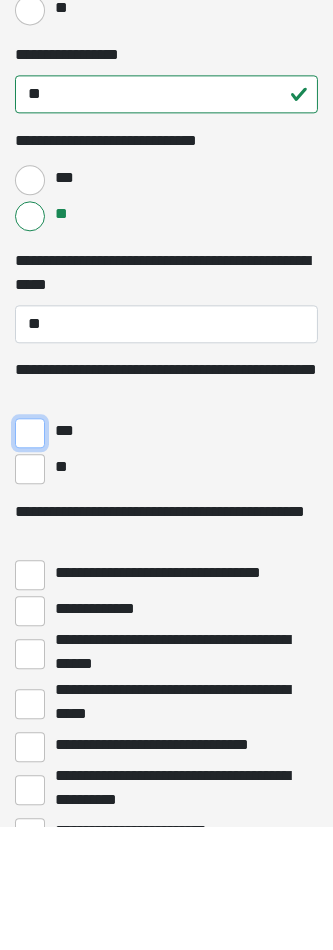 click on "***" at bounding box center (30, 557) 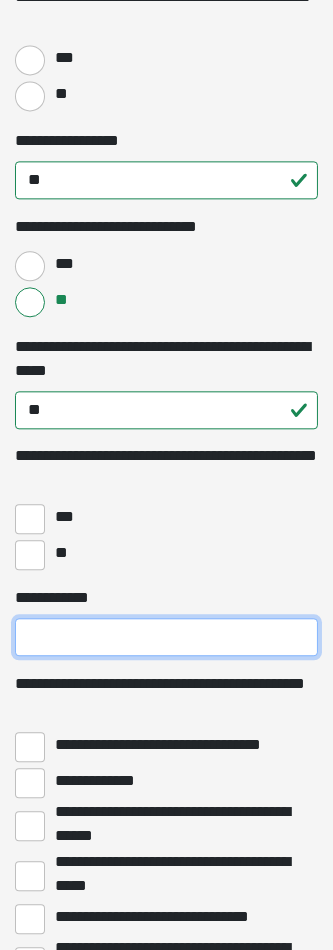 click on "**********" at bounding box center [166, 637] 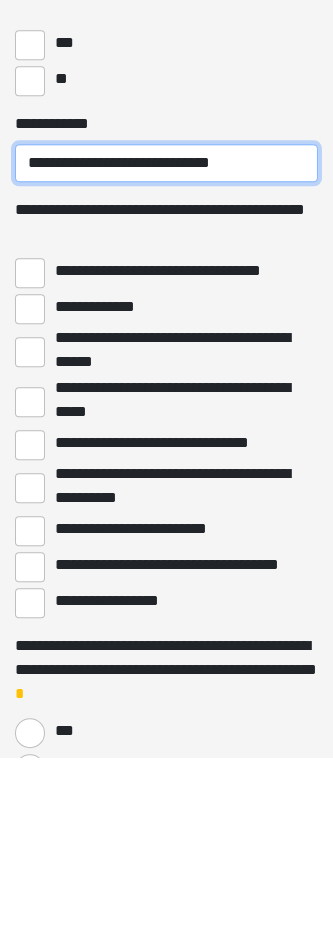 scroll, scrollTop: 4079, scrollLeft: 0, axis: vertical 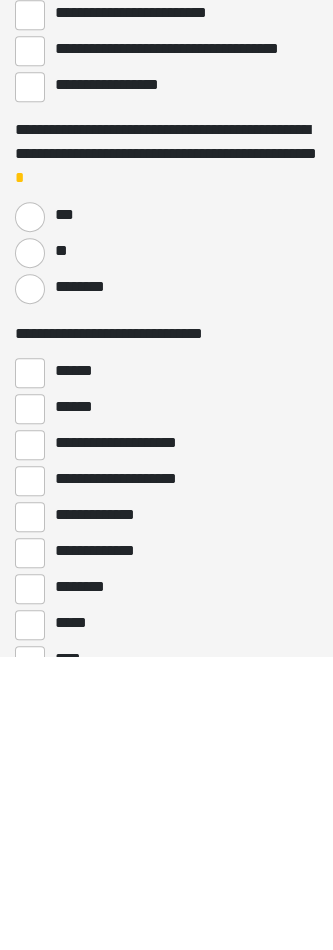 type on "**********" 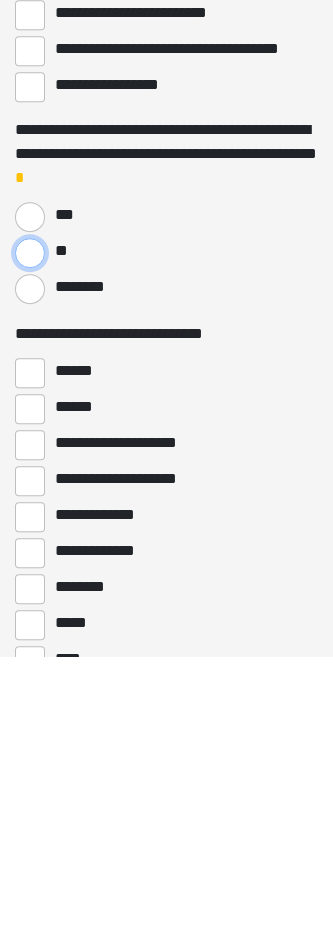 click on "**" at bounding box center [30, 546] 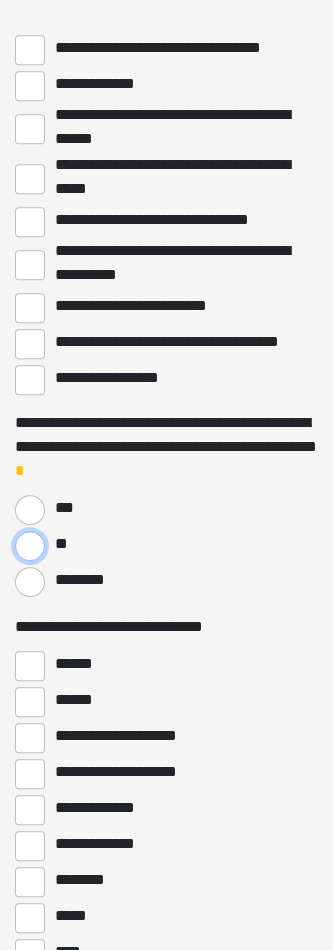 scroll, scrollTop: 0, scrollLeft: 0, axis: both 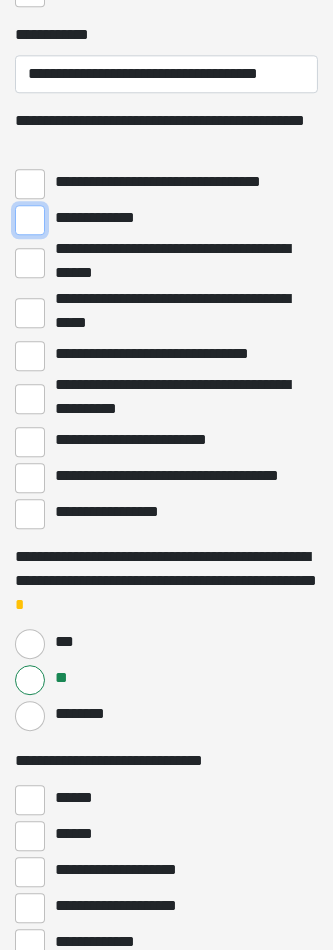 click on "**********" at bounding box center (30, 220) 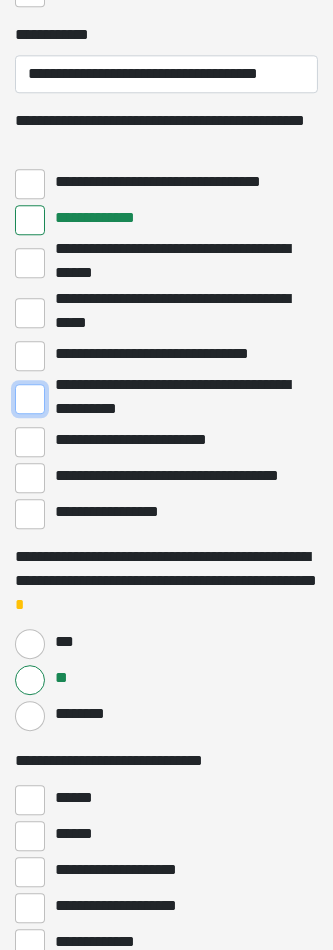 click on "**********" at bounding box center (30, 399) 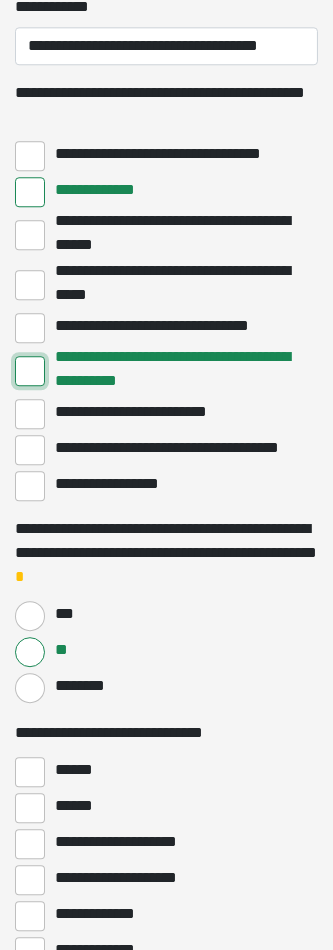 scroll, scrollTop: 4392, scrollLeft: 0, axis: vertical 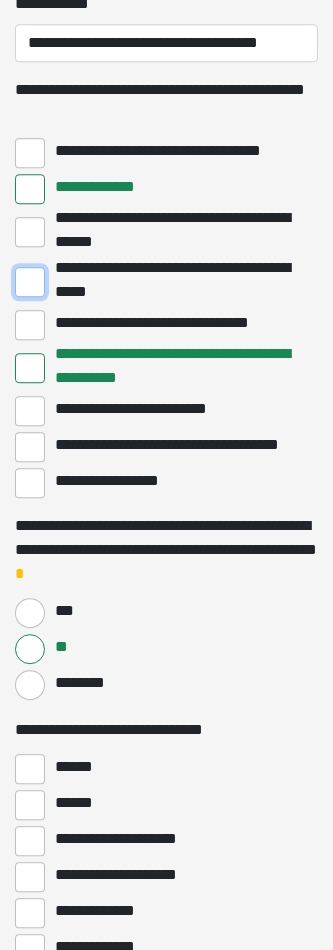 click on "**********" at bounding box center [30, 282] 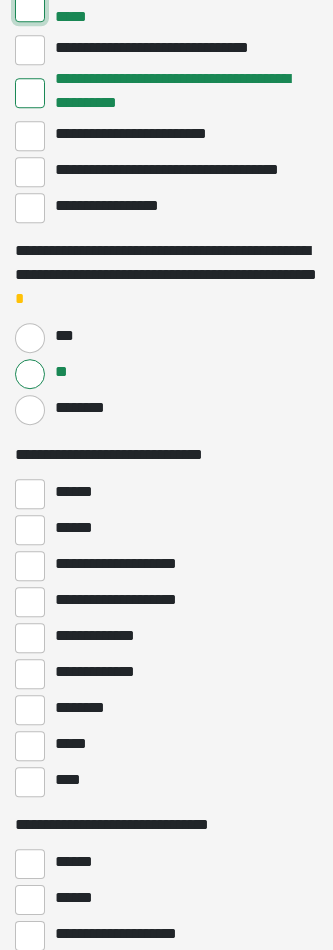 scroll, scrollTop: 4669, scrollLeft: 0, axis: vertical 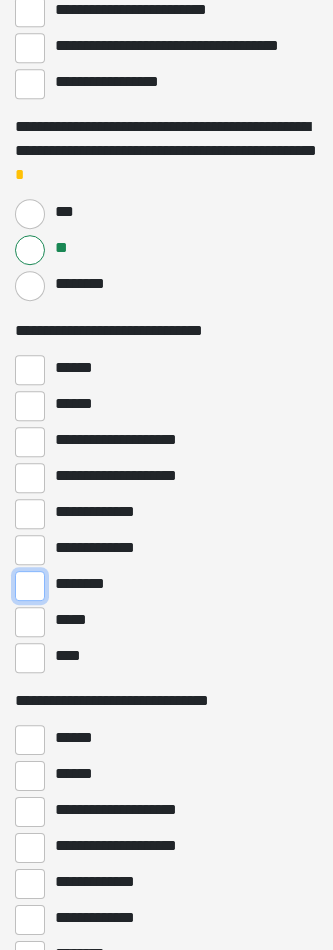 click on "********" at bounding box center [30, 586] 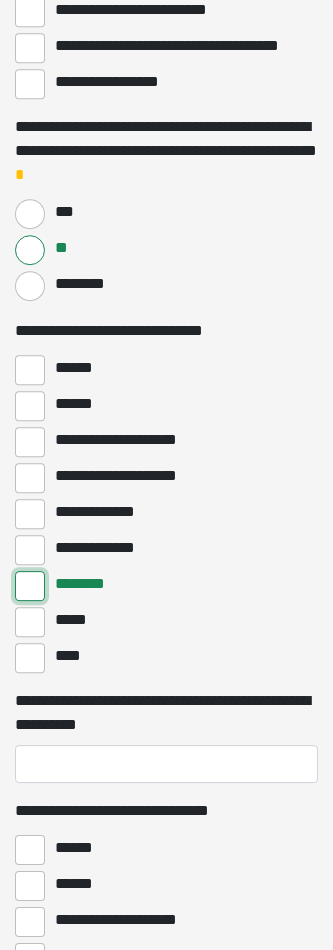 scroll, scrollTop: 4792, scrollLeft: 0, axis: vertical 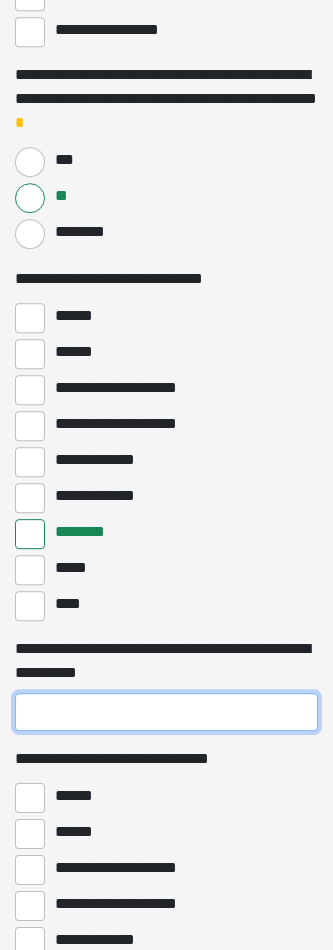 click on "**********" at bounding box center (166, 712) 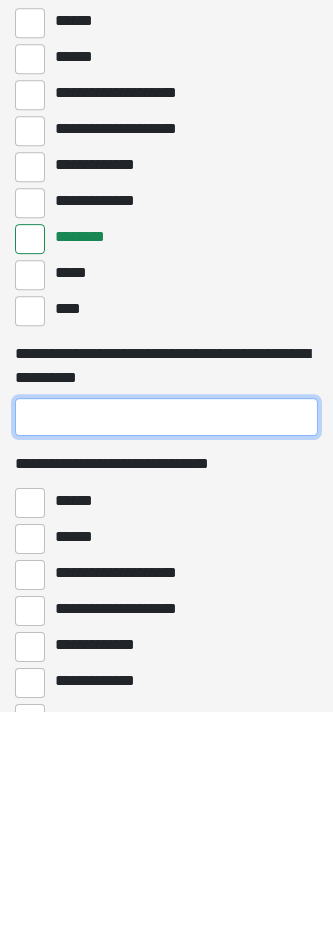 scroll, scrollTop: 4899, scrollLeft: 0, axis: vertical 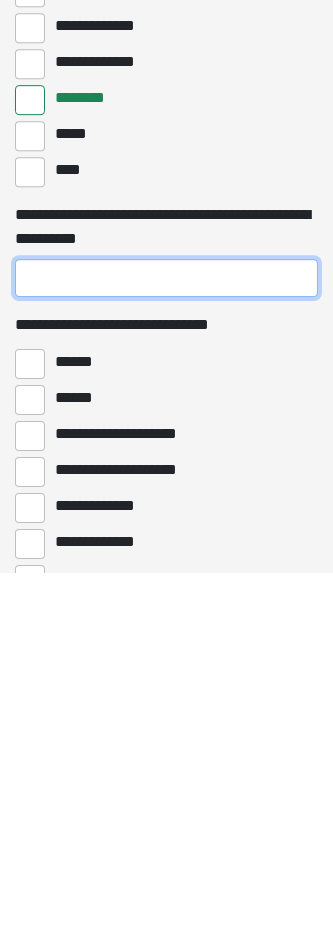 type on "*" 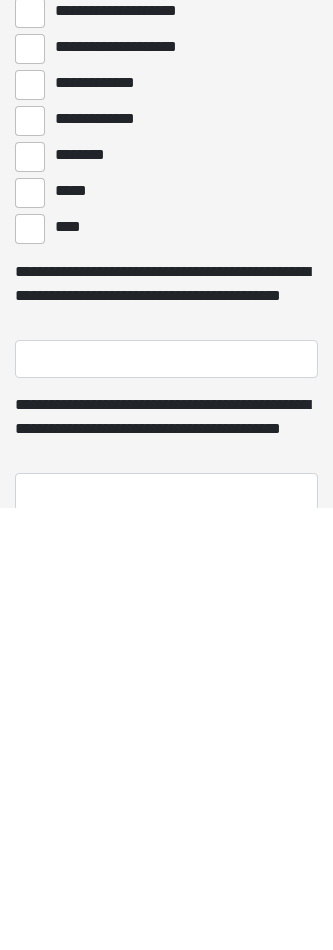 scroll, scrollTop: 5260, scrollLeft: 0, axis: vertical 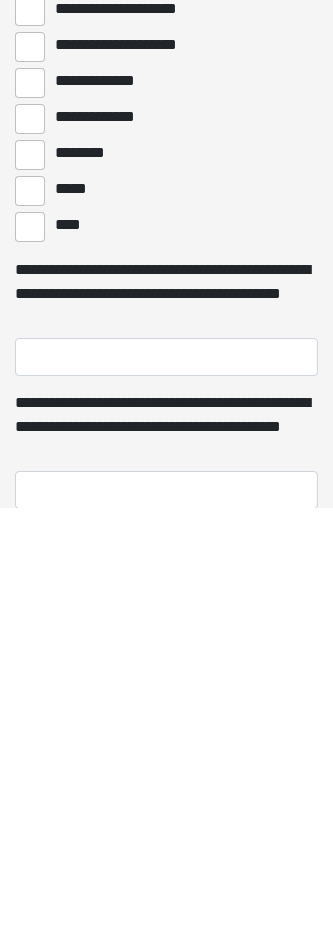 type on "**" 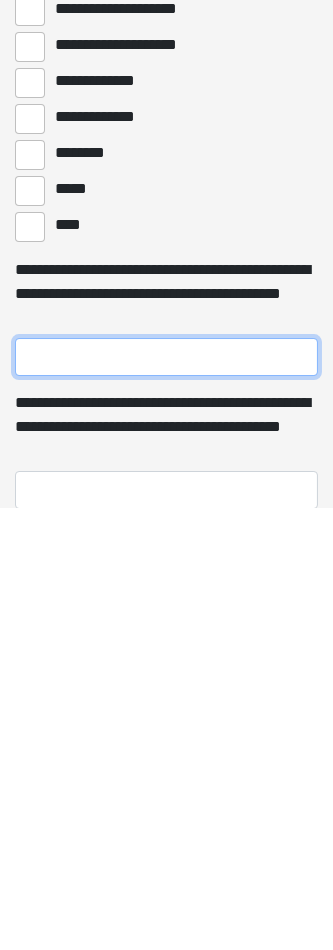 click on "**********" at bounding box center [166, 799] 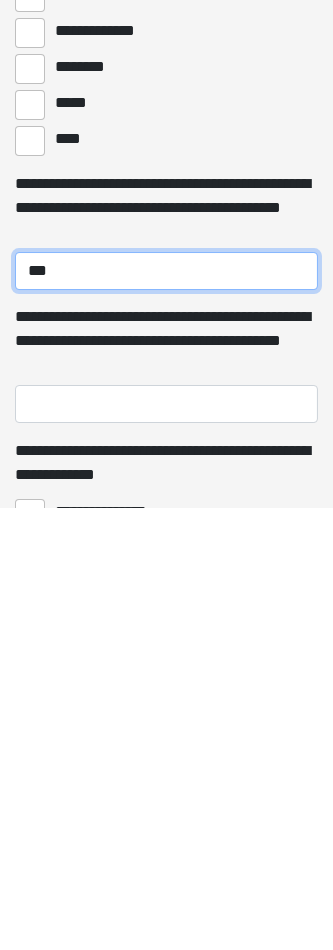 scroll, scrollTop: 5349, scrollLeft: 0, axis: vertical 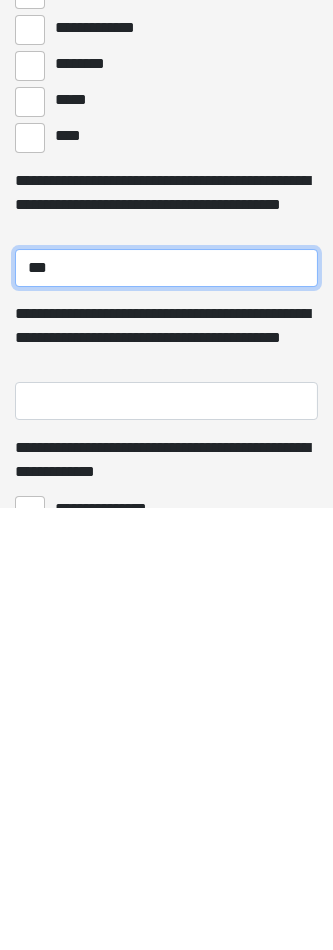type on "***" 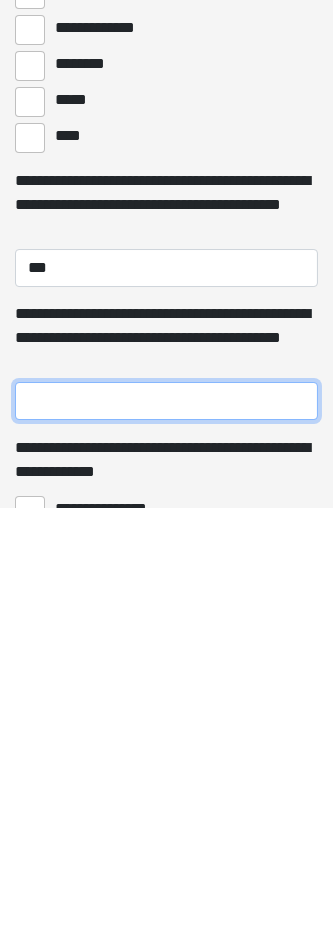 click on "**********" at bounding box center [166, 843] 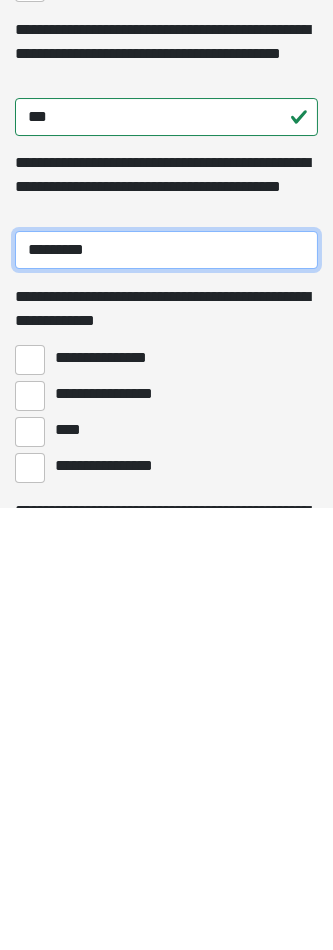 scroll, scrollTop: 5504, scrollLeft: 0, axis: vertical 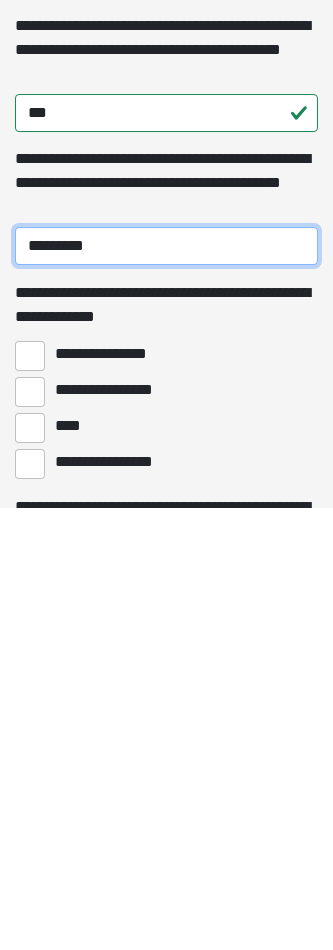 type on "********" 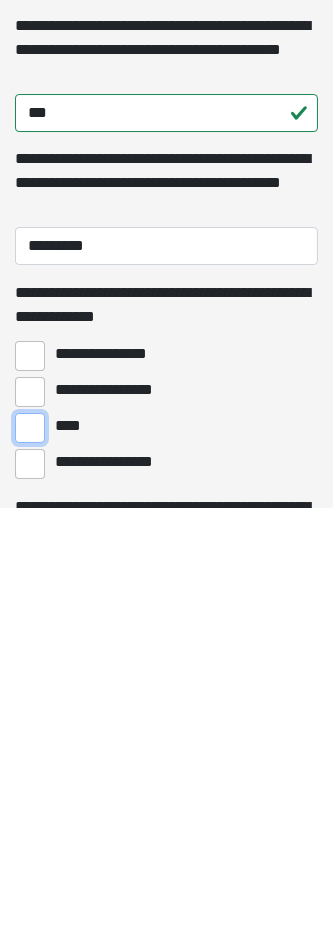 click on "****" at bounding box center (30, 870) 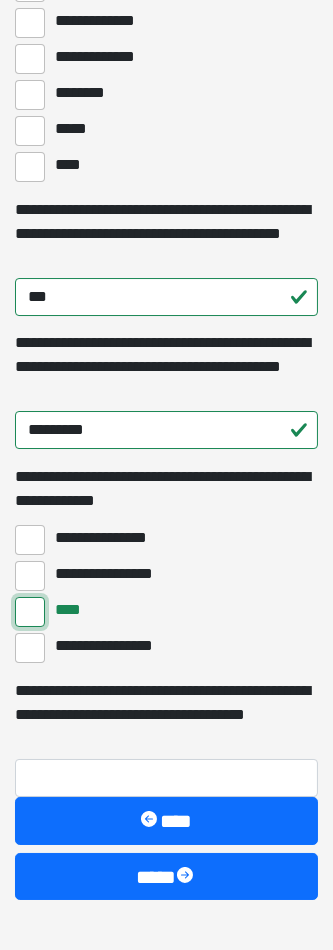 scroll, scrollTop: 5767, scrollLeft: 0, axis: vertical 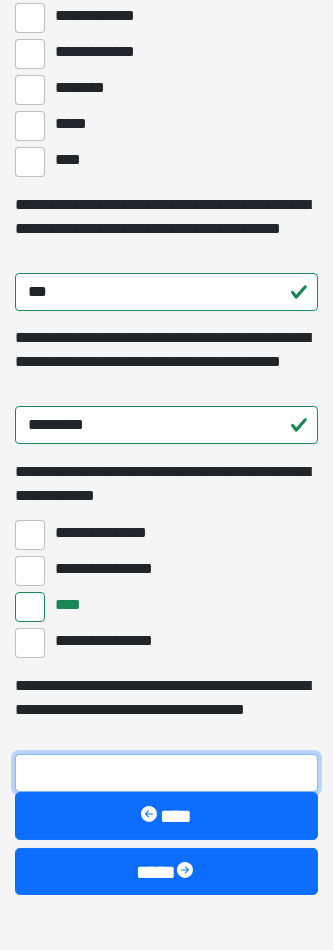 click on "**********" at bounding box center (166, 773) 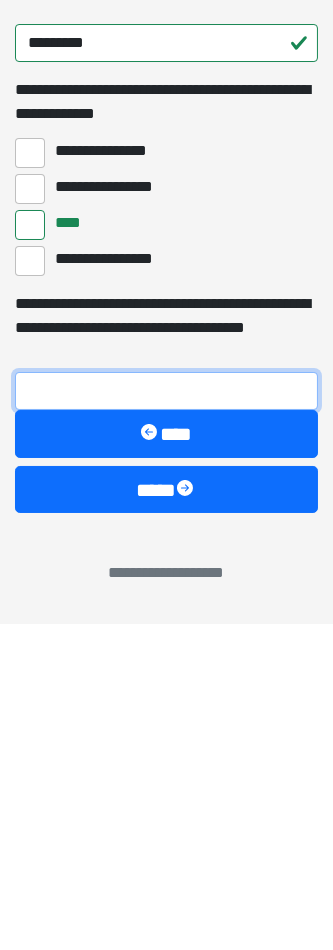 scroll, scrollTop: 5831, scrollLeft: 0, axis: vertical 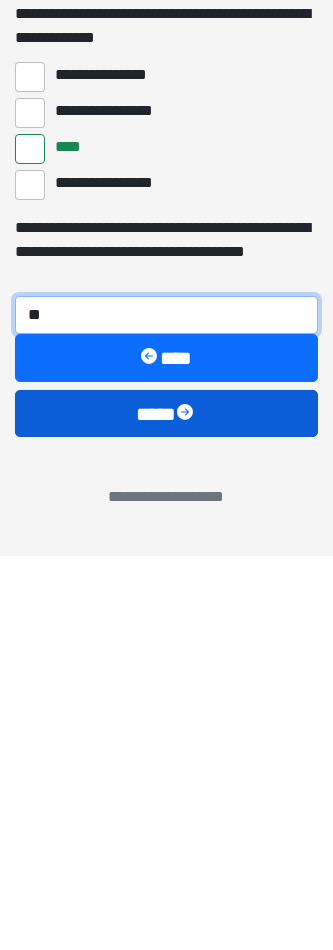 type on "**" 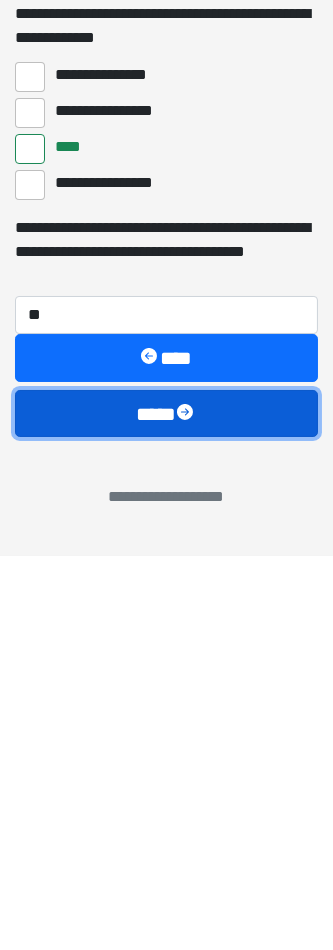 click on "****" at bounding box center [166, 808] 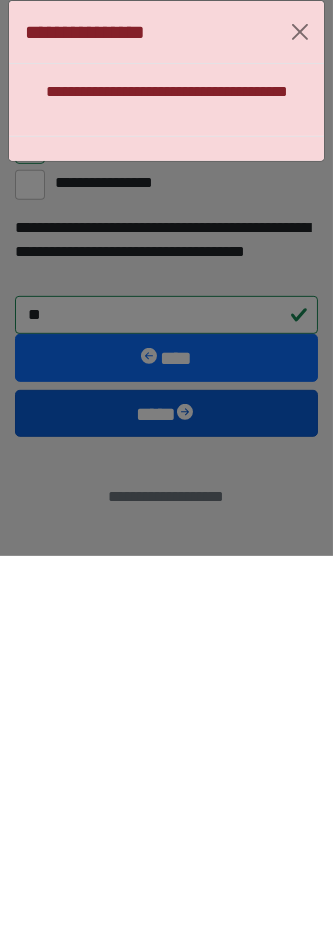 scroll, scrollTop: 5831, scrollLeft: 0, axis: vertical 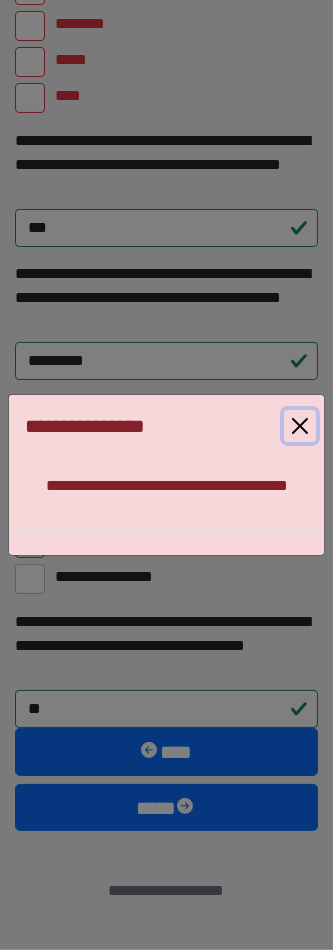 click at bounding box center [300, 426] 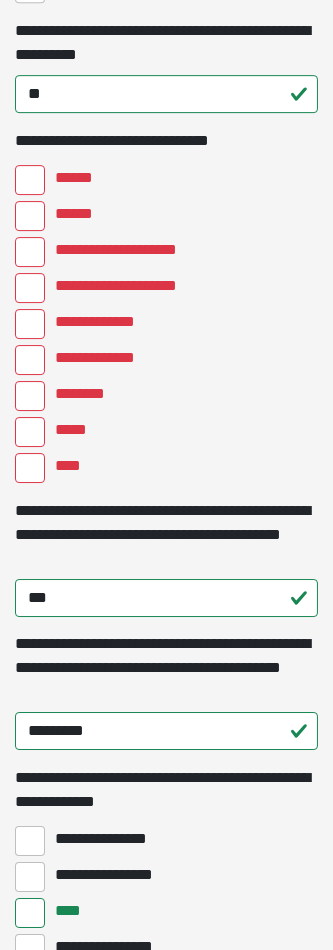 scroll, scrollTop: 5474, scrollLeft: 0, axis: vertical 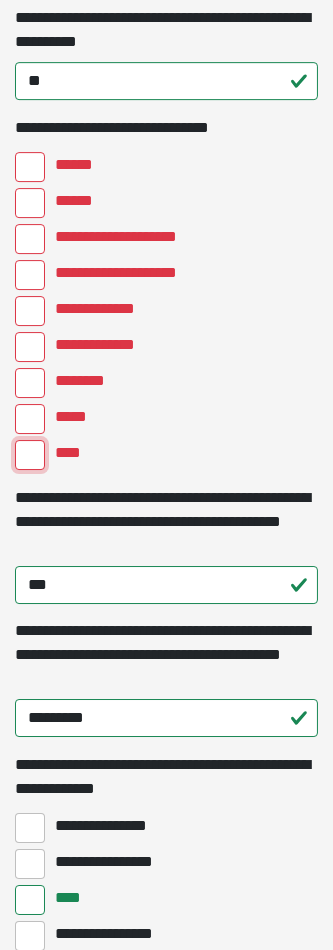 click on "****" at bounding box center [30, 455] 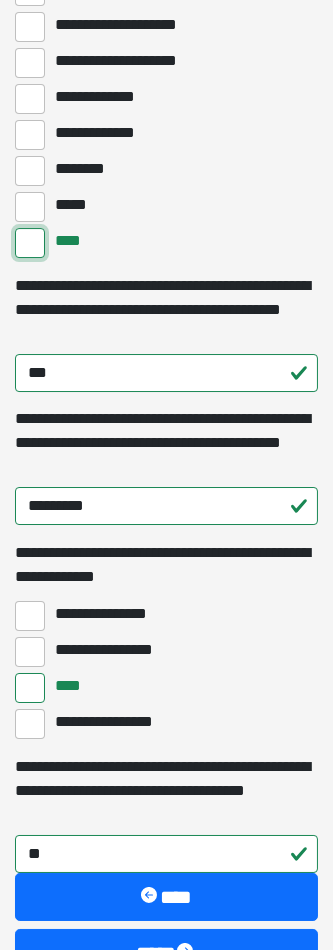 scroll, scrollTop: 5775, scrollLeft: 0, axis: vertical 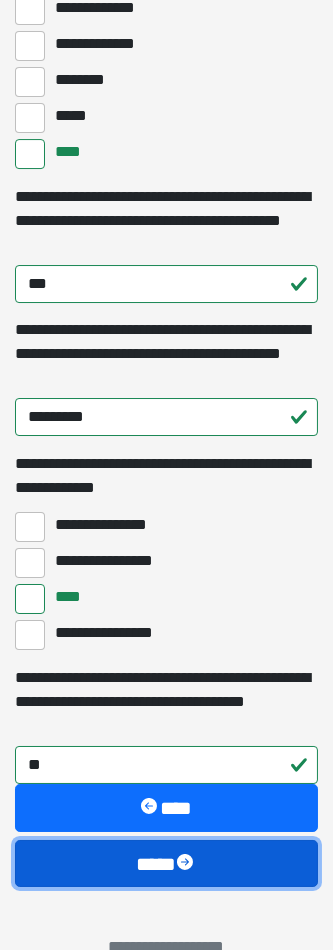 click on "****" at bounding box center (166, 864) 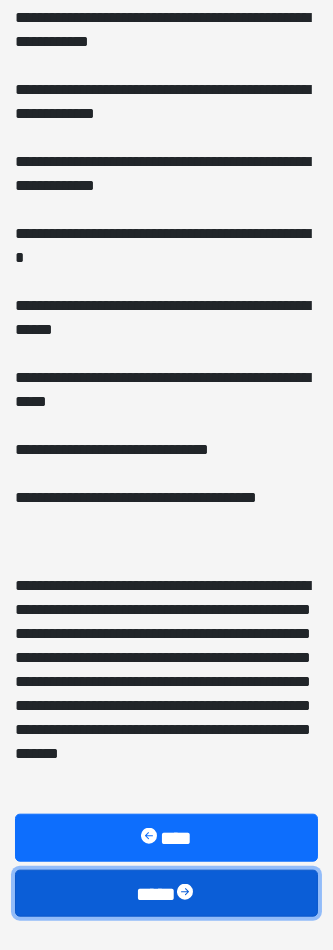 scroll, scrollTop: 1247, scrollLeft: 0, axis: vertical 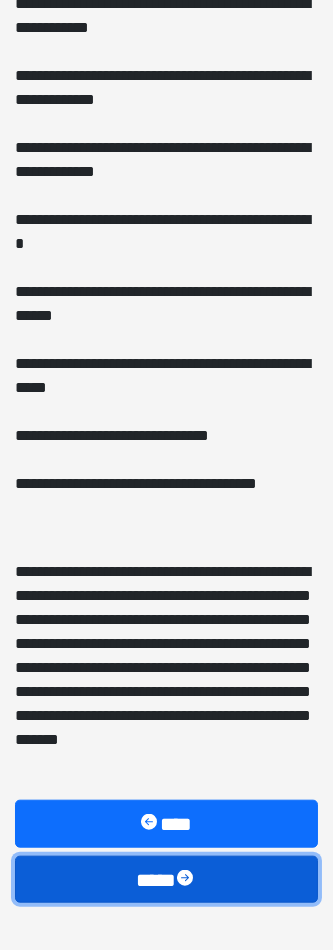click on "****" at bounding box center [166, 880] 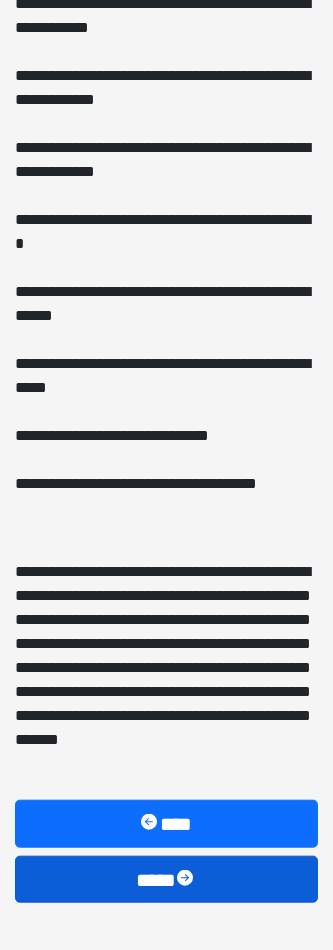 scroll, scrollTop: 0, scrollLeft: 0, axis: both 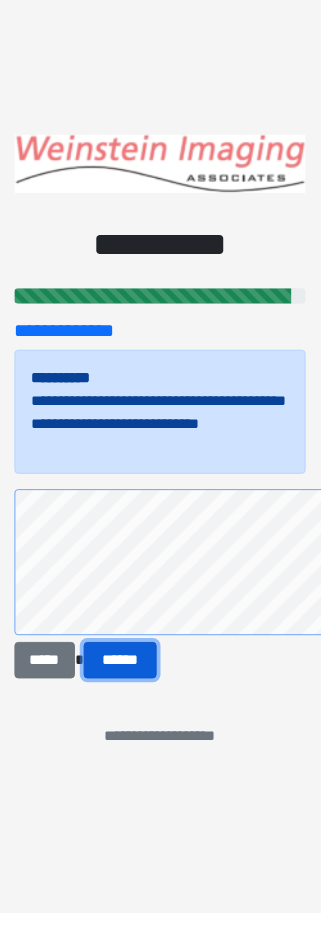 click on "******" at bounding box center [125, 687] 